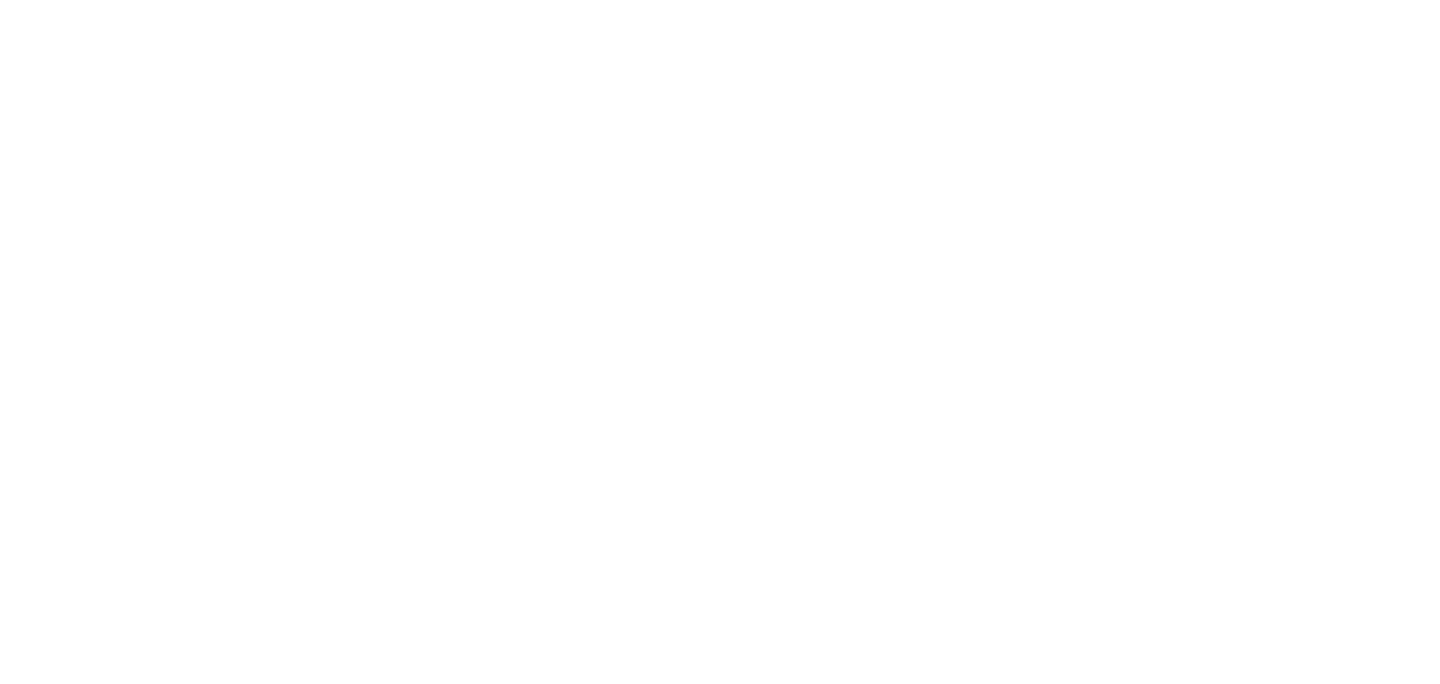 scroll, scrollTop: 0, scrollLeft: 0, axis: both 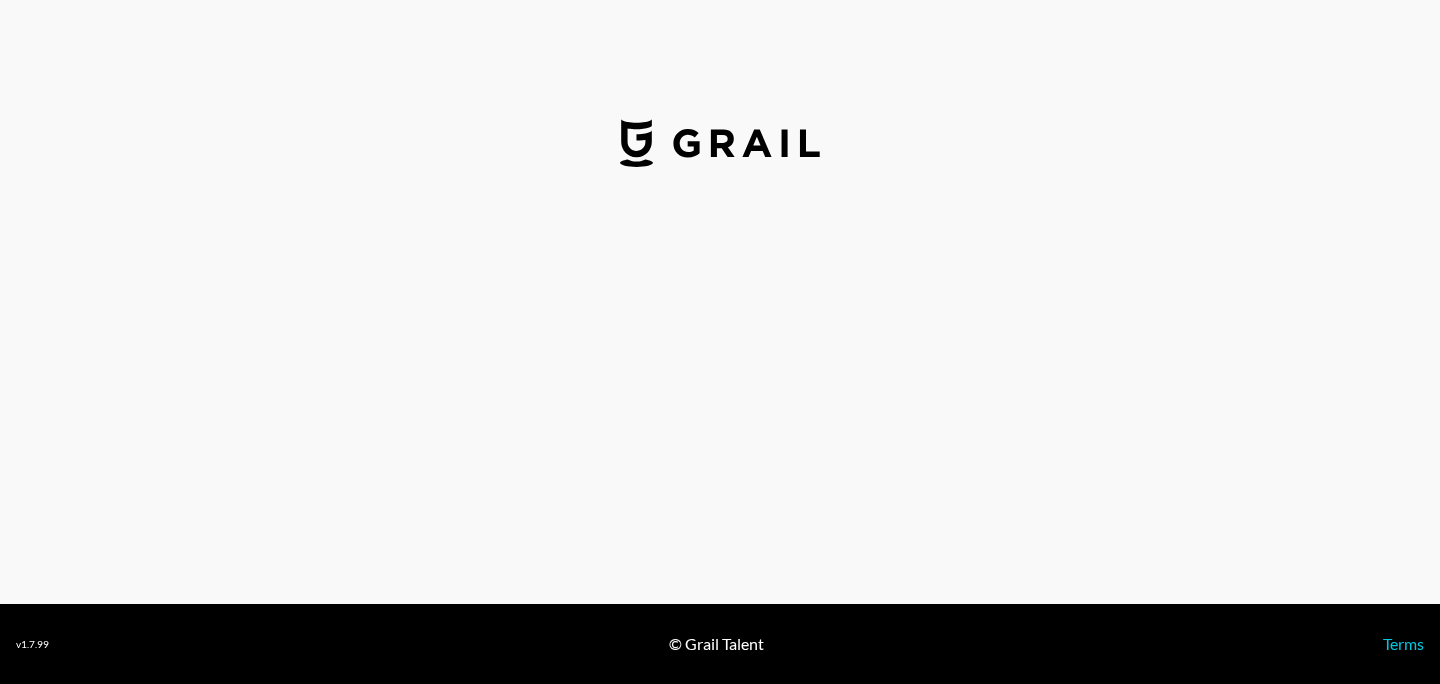 select on "GBP" 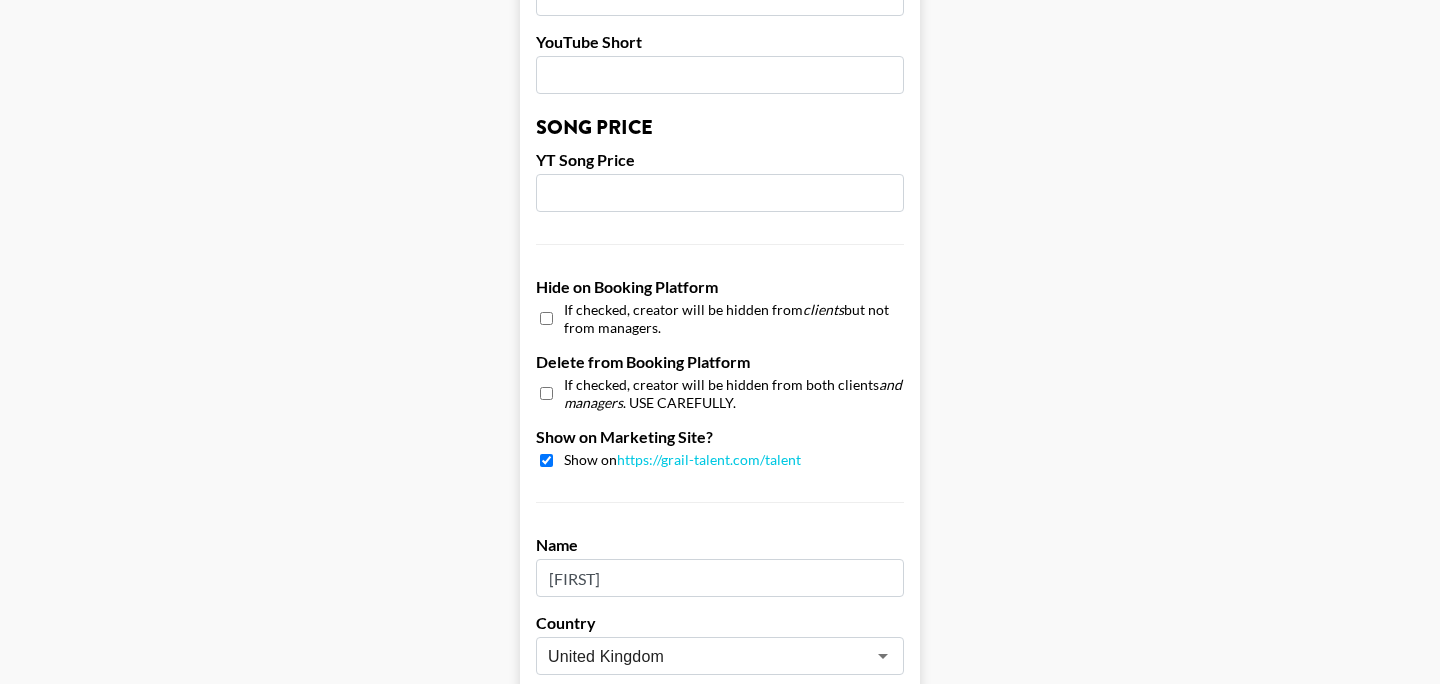 scroll, scrollTop: 2029, scrollLeft: 0, axis: vertical 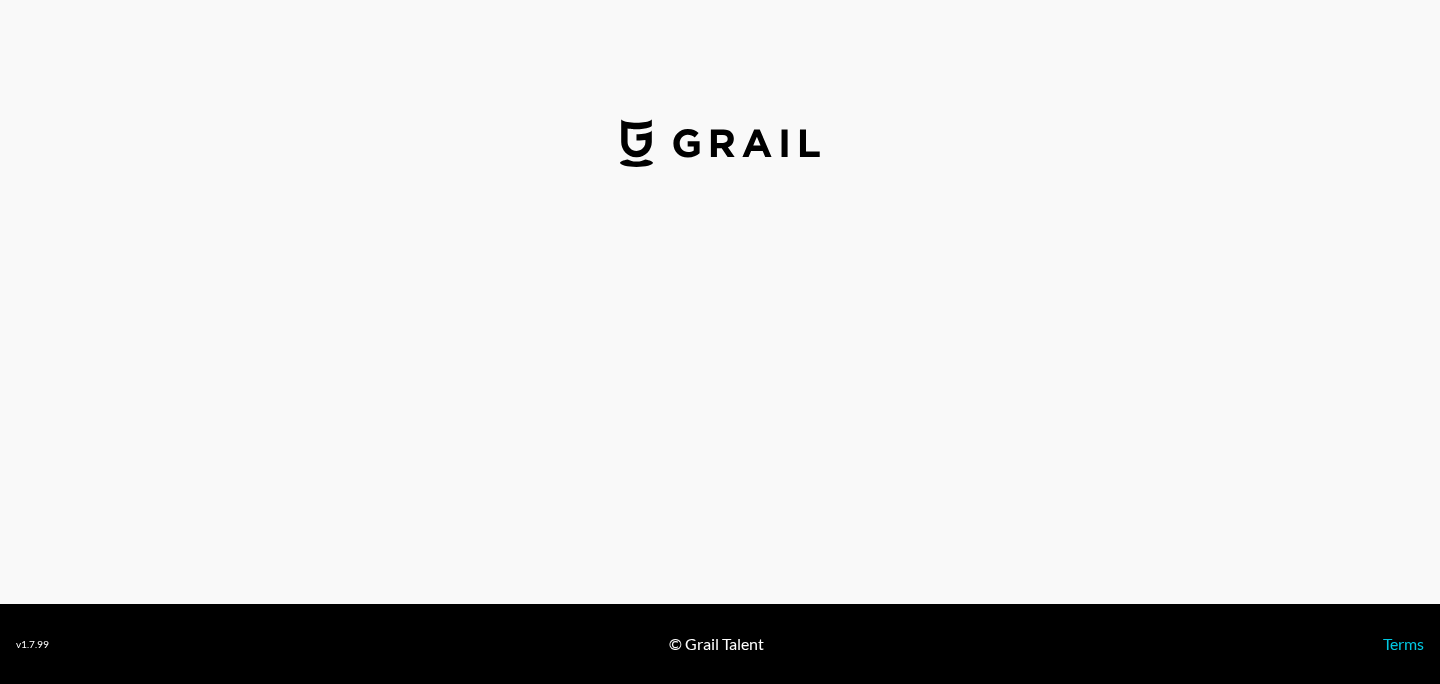 select on "GBP" 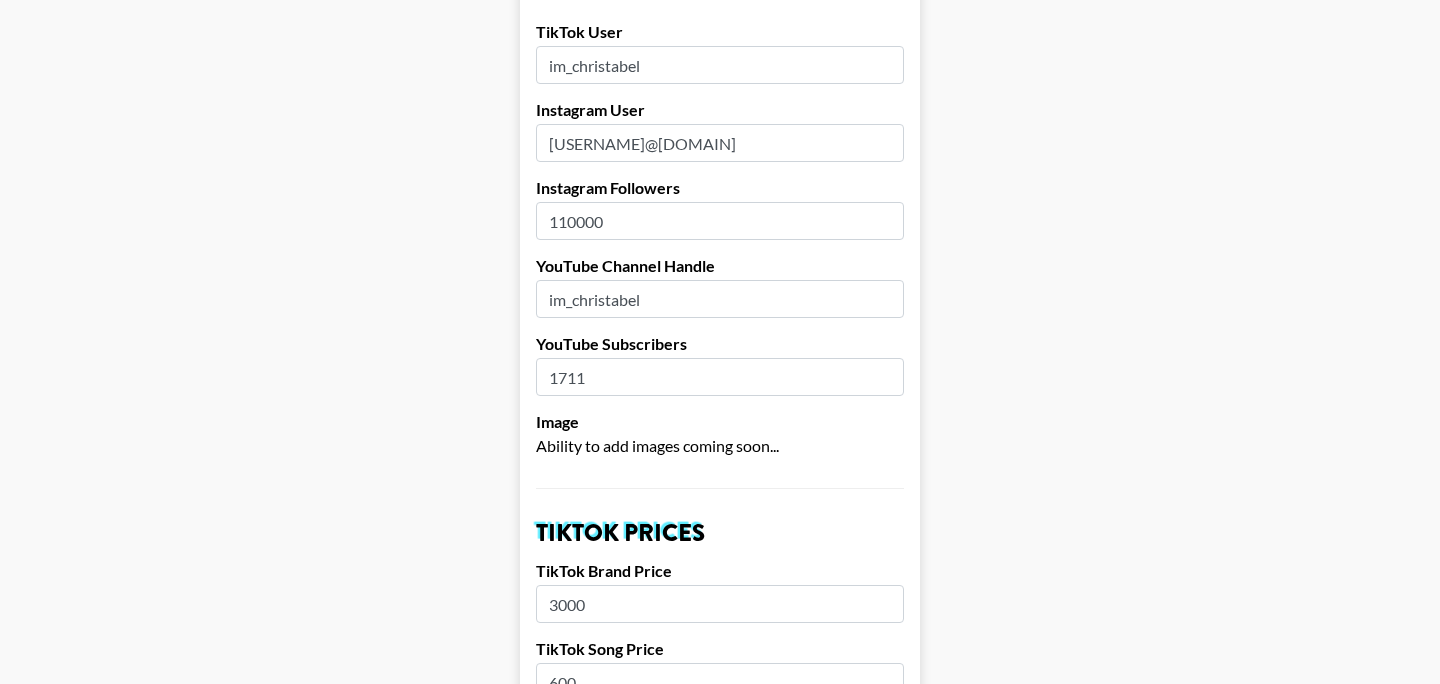 scroll, scrollTop: 220, scrollLeft: 0, axis: vertical 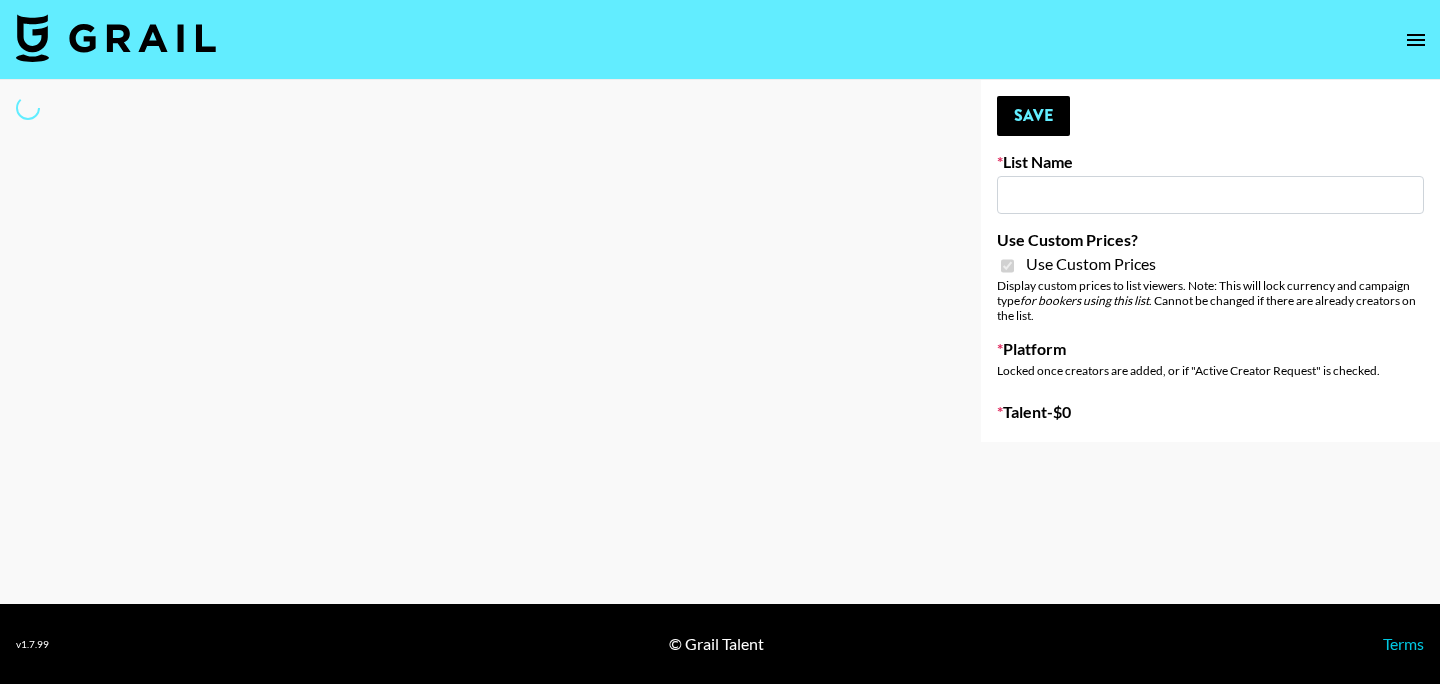 type on "AirBrush Glow Filter - USA - IG" 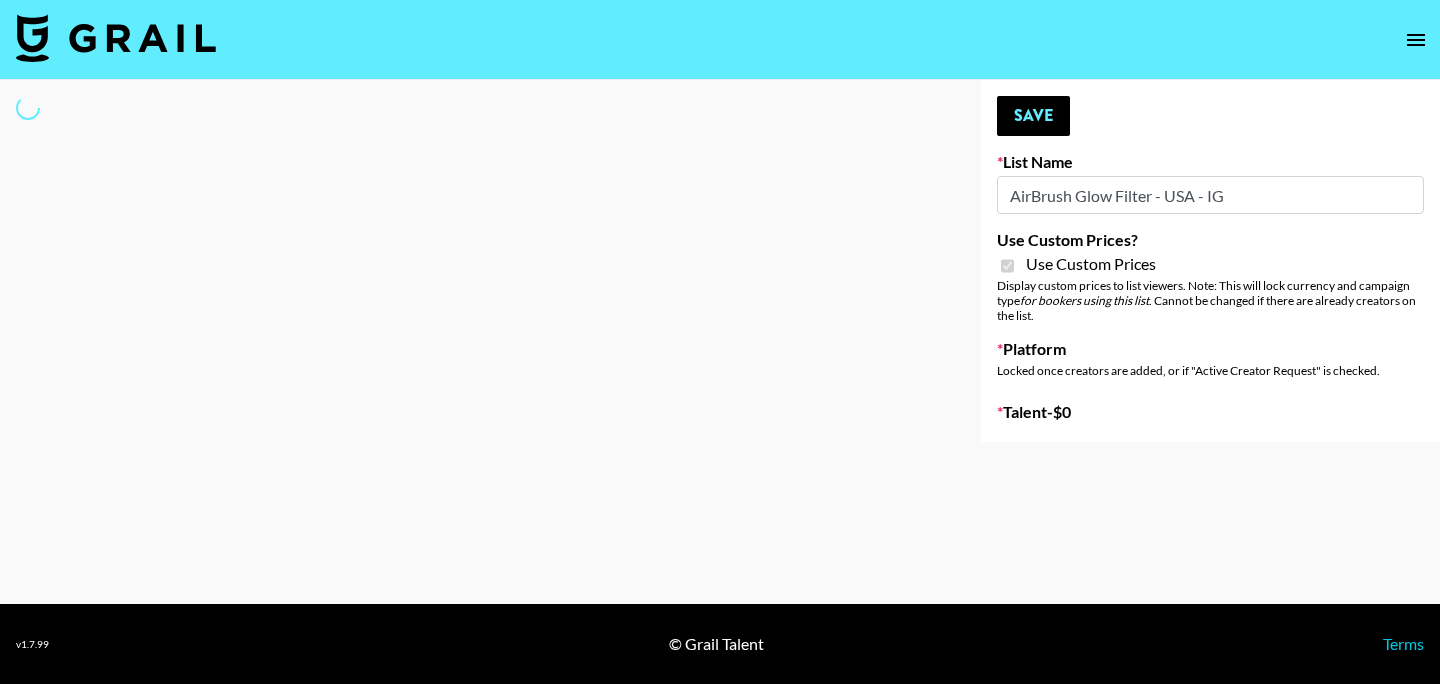 select on "Brand" 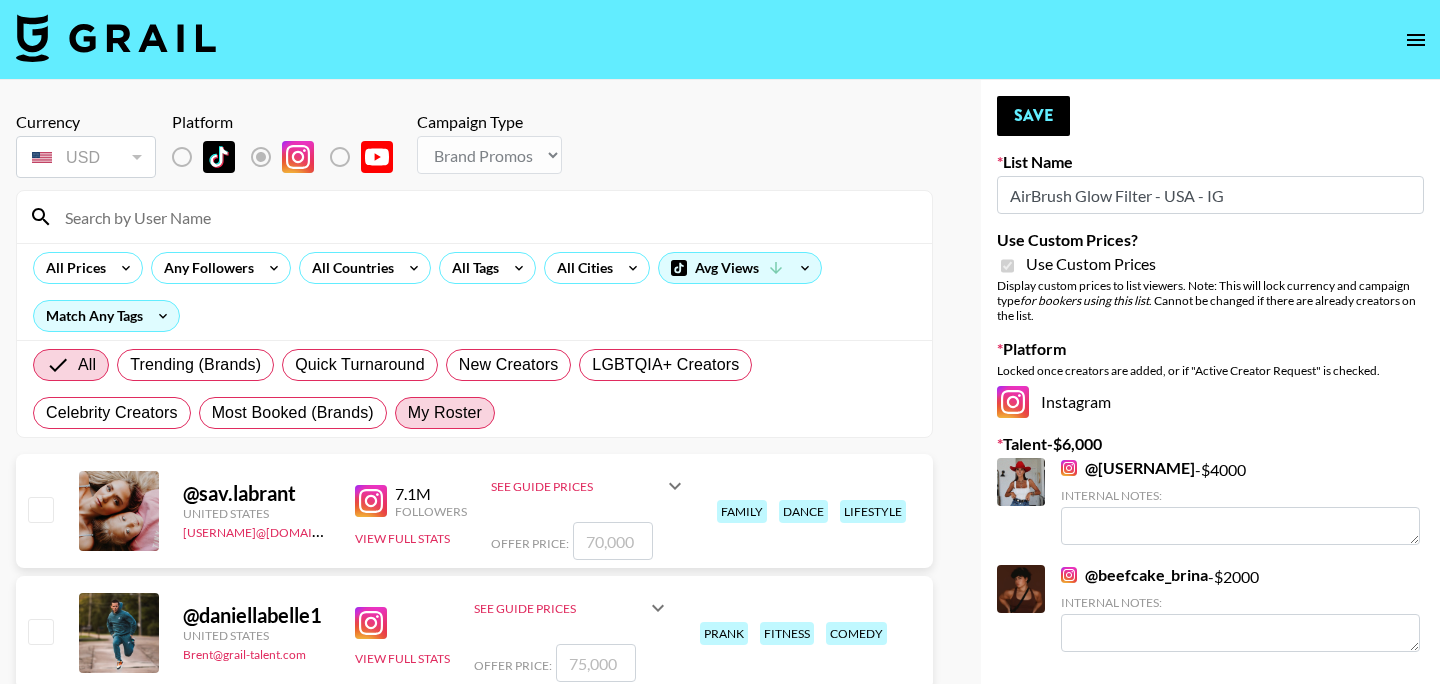 click on "My Roster" at bounding box center (445, 413) 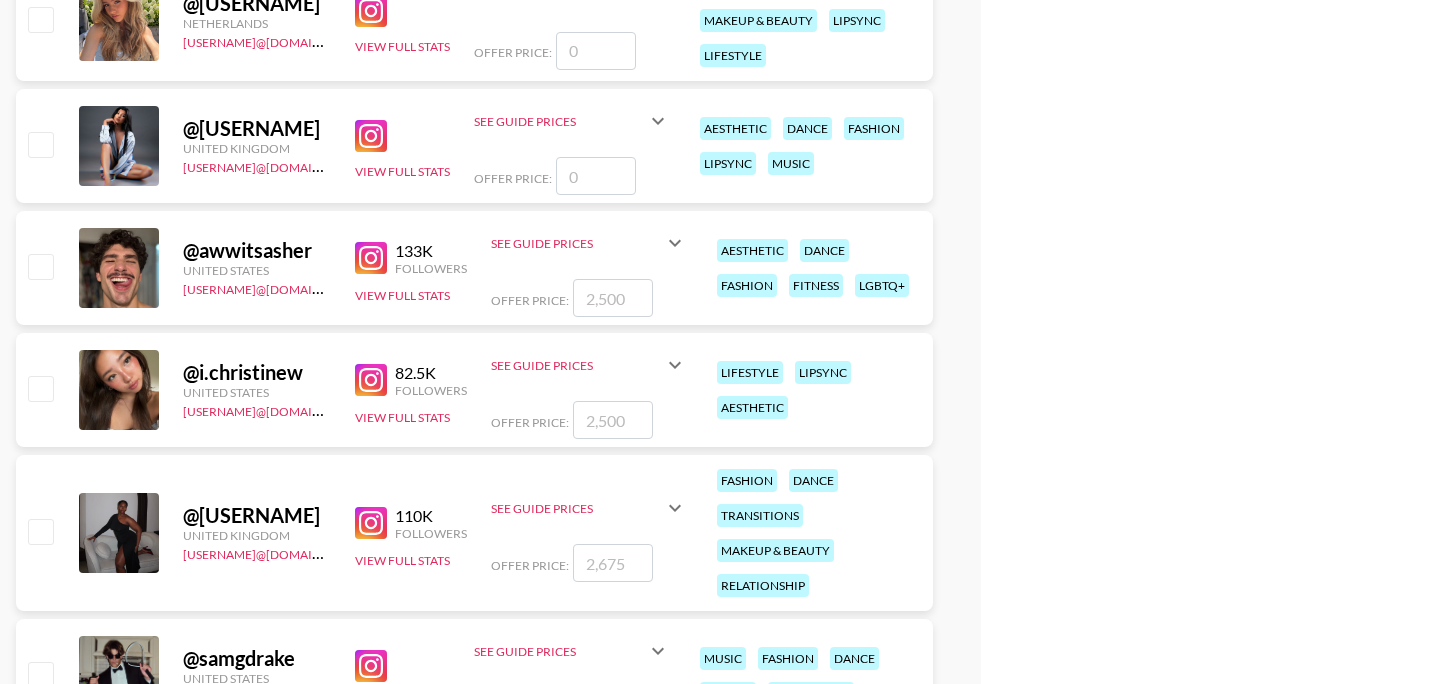 scroll, scrollTop: 1231, scrollLeft: 0, axis: vertical 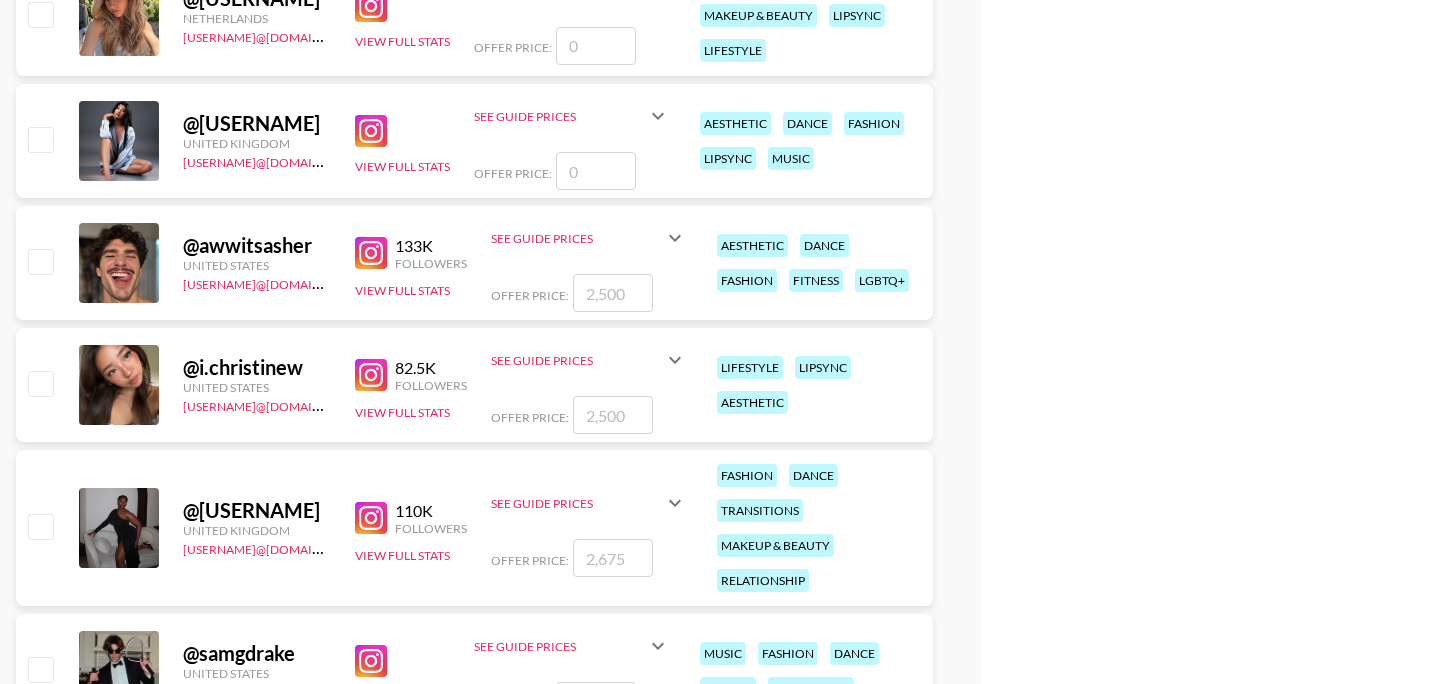 click at bounding box center [371, 375] 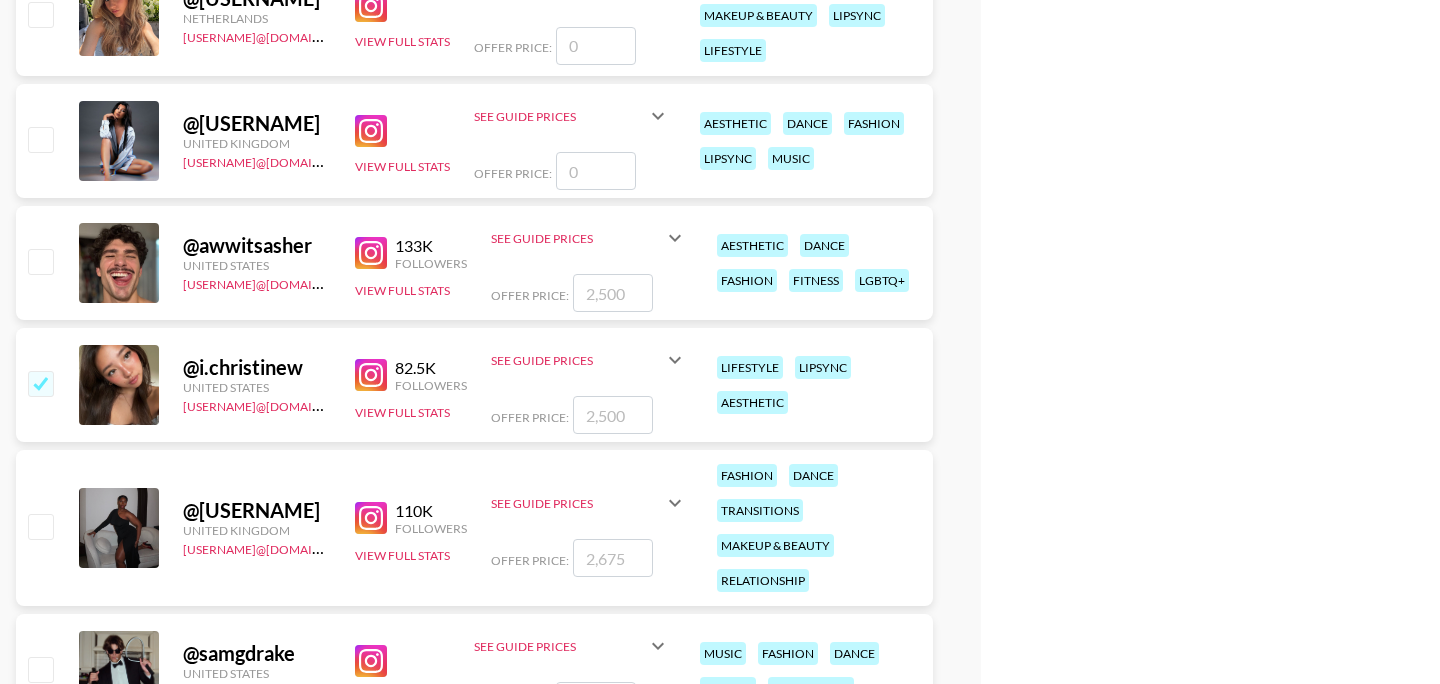 checkbox on "true" 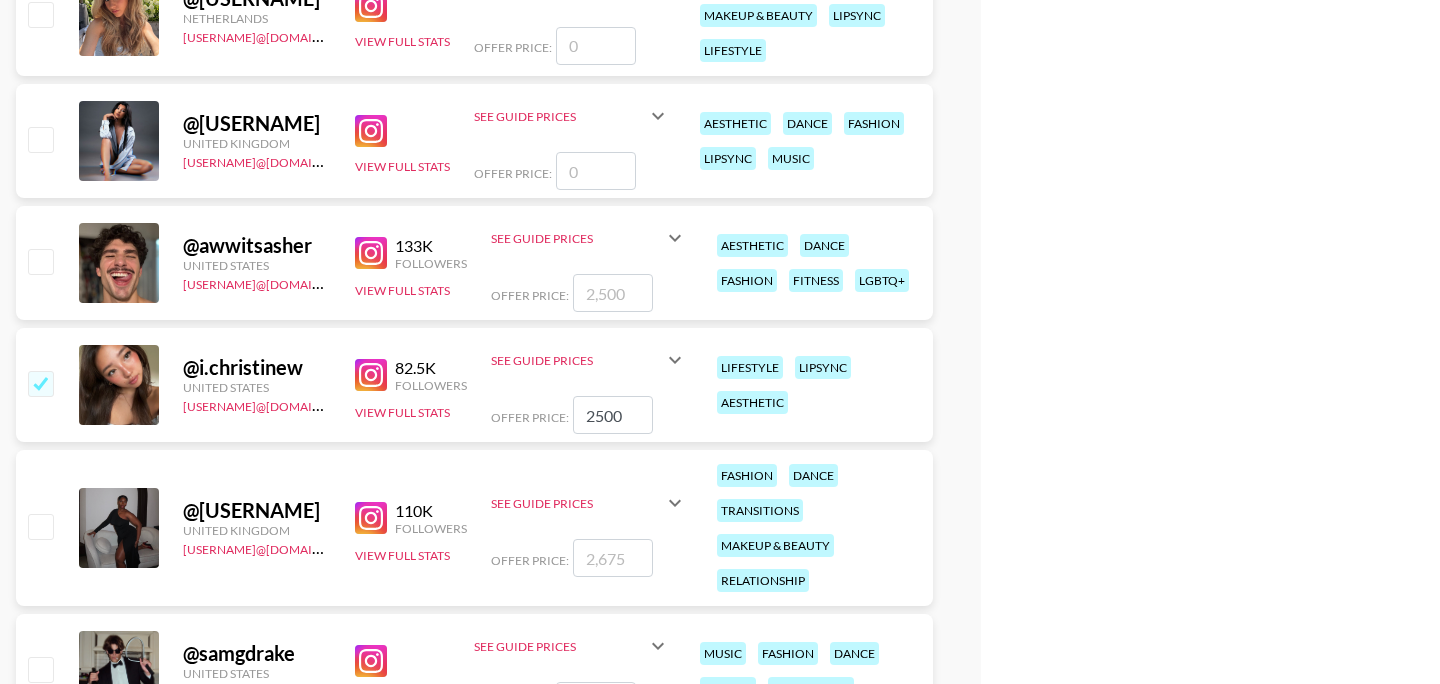 click on "2500" at bounding box center (613, 415) 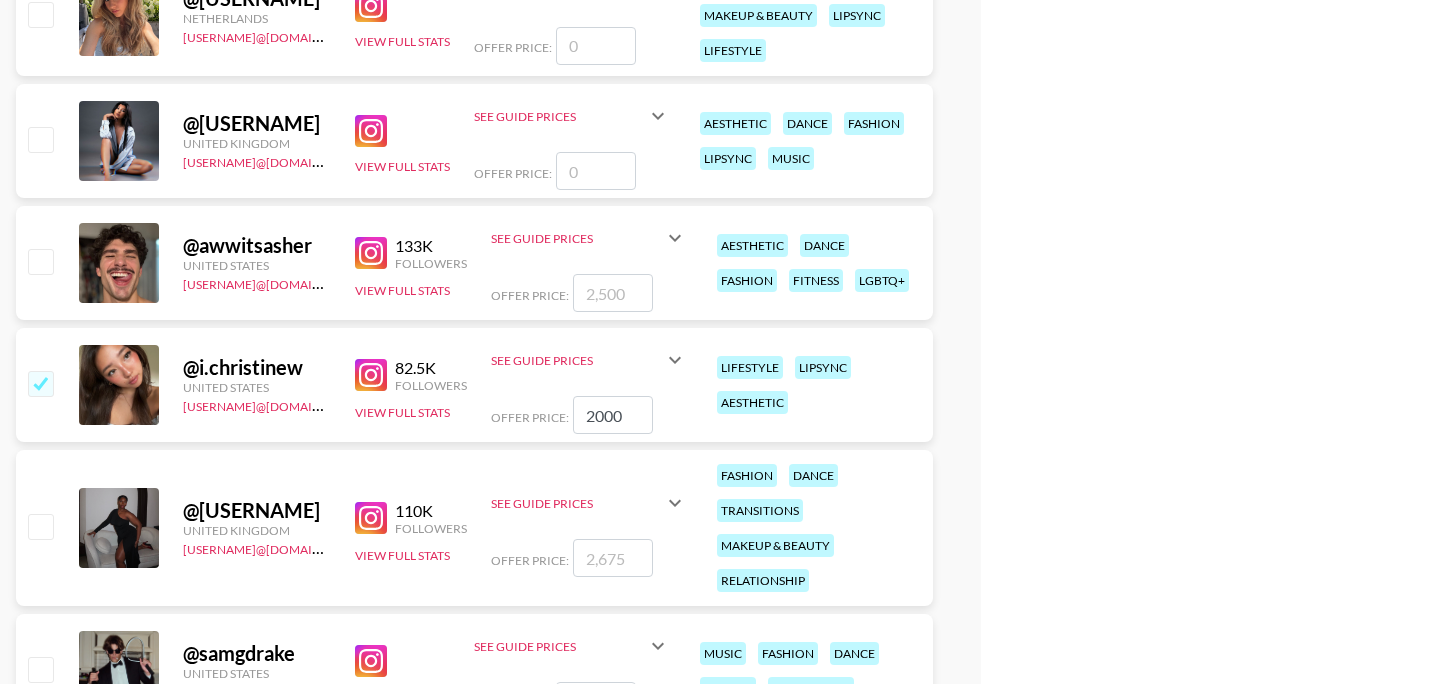 type on "2000" 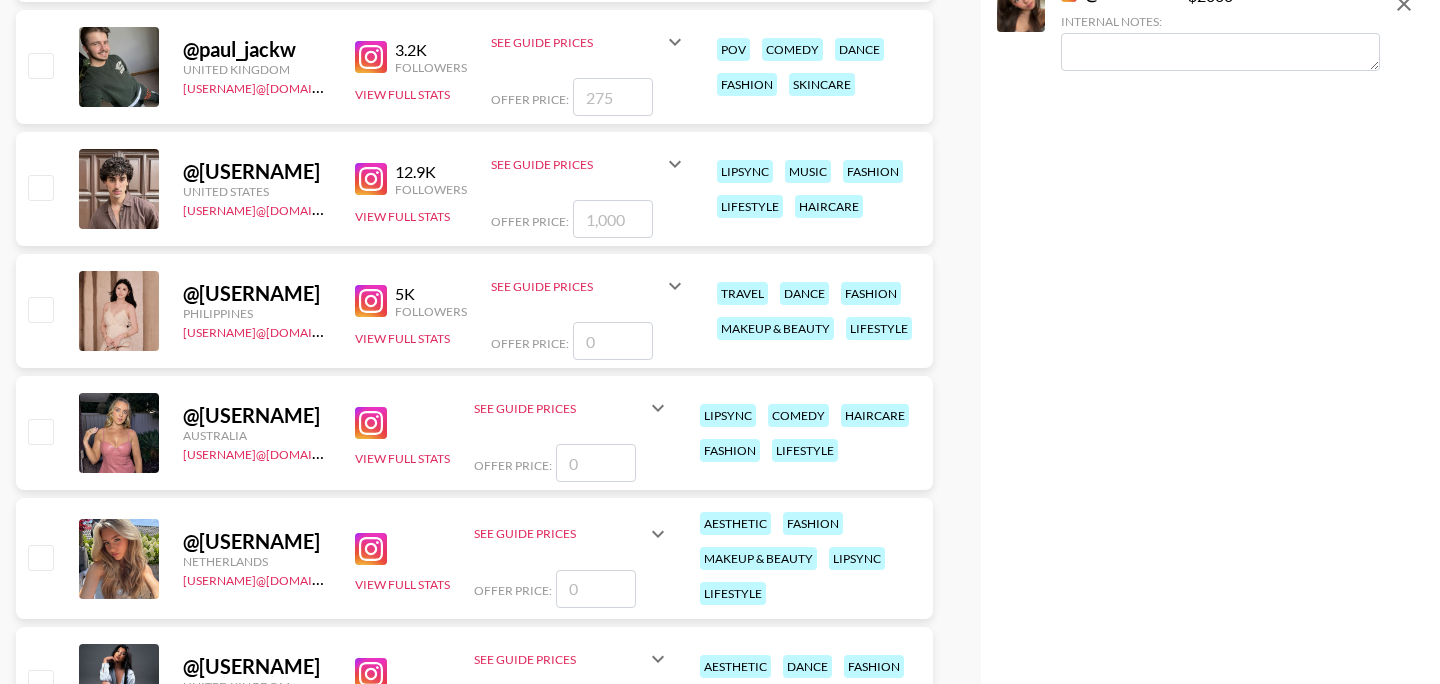scroll, scrollTop: 0, scrollLeft: 0, axis: both 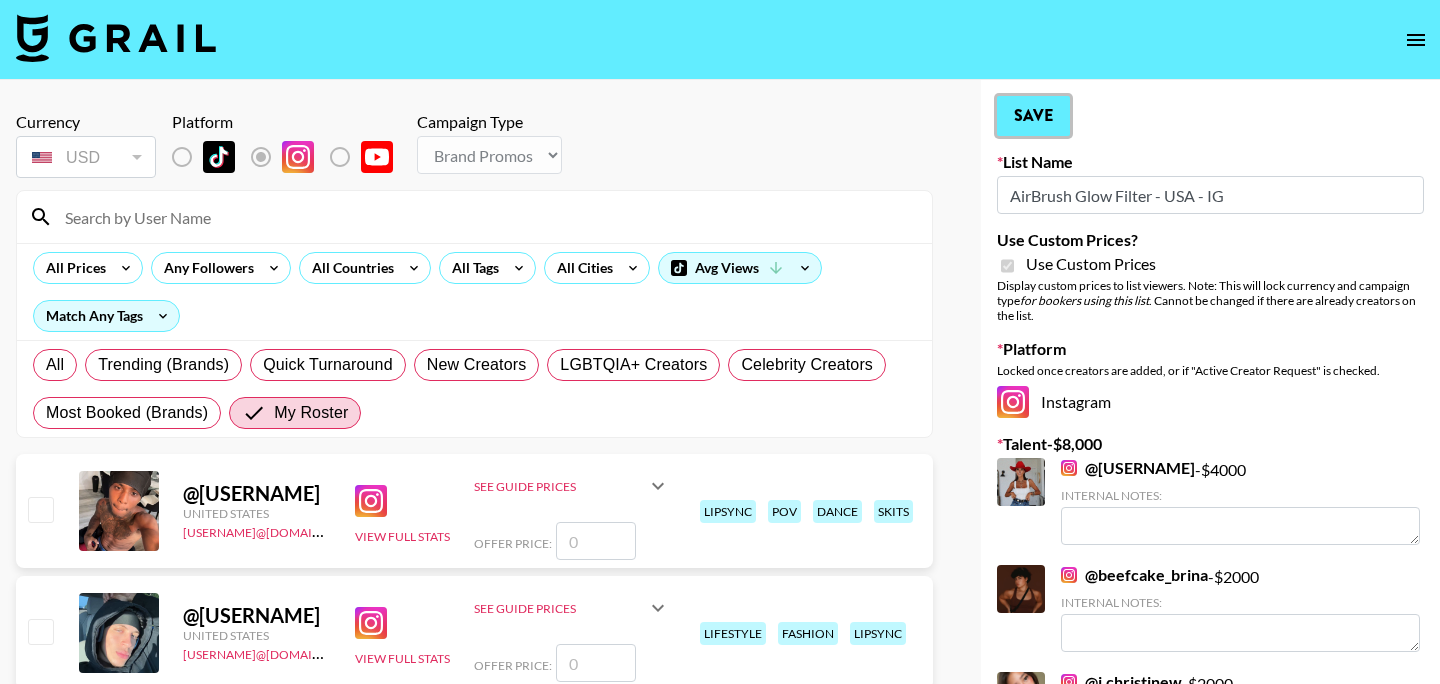 click on "Save" at bounding box center (1033, 116) 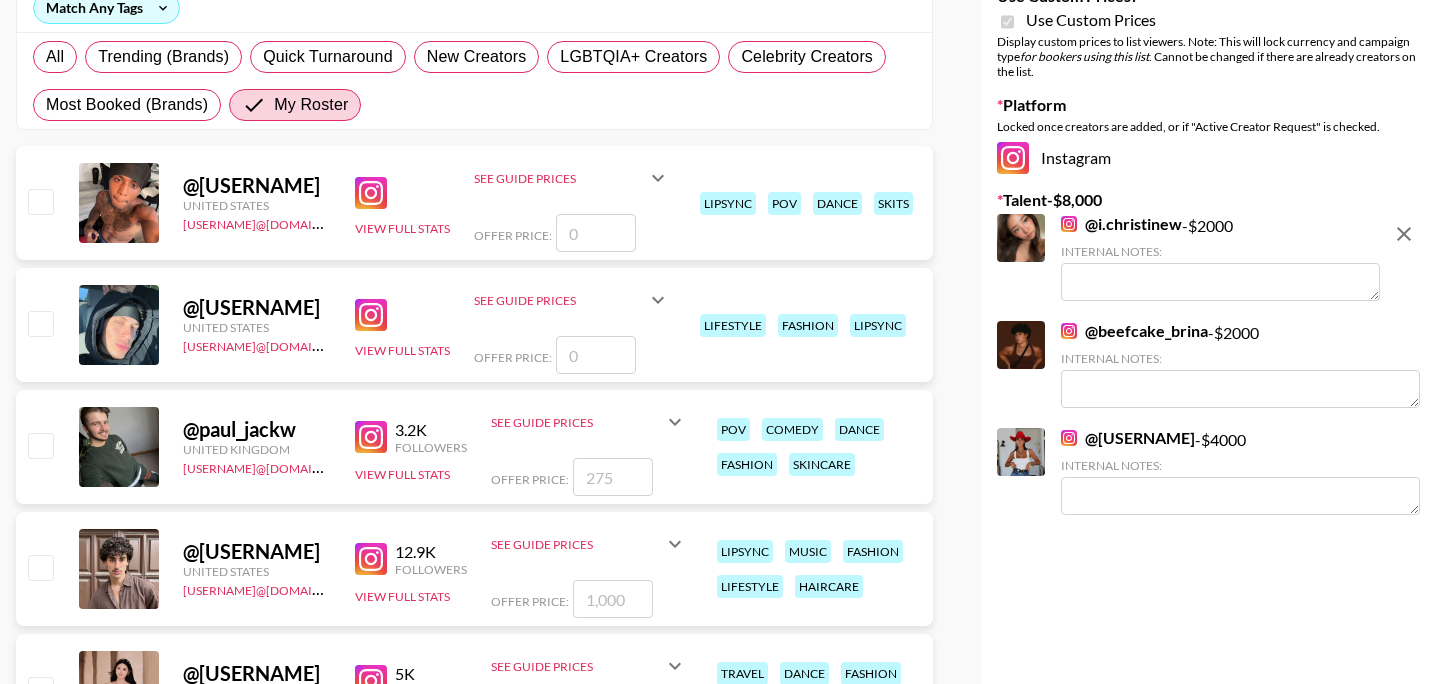 scroll, scrollTop: 314, scrollLeft: 0, axis: vertical 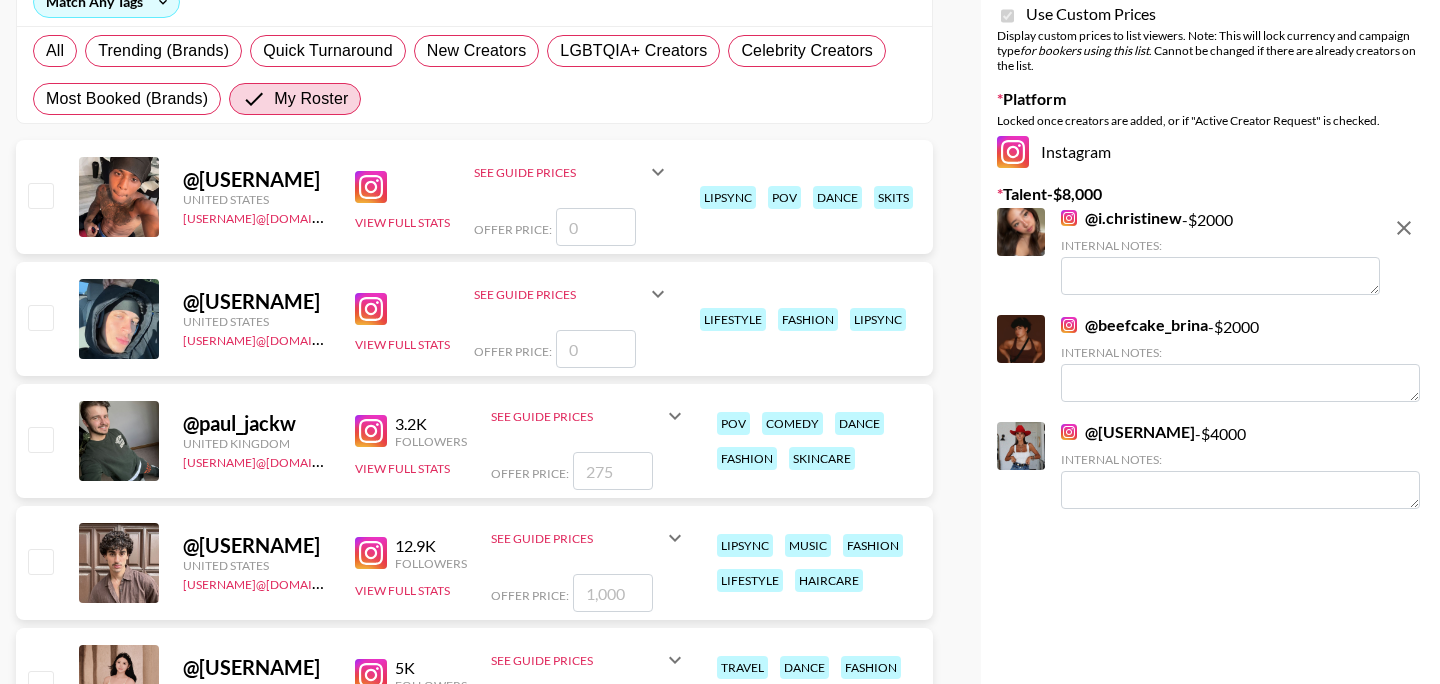 click on "@ beefcake_brina" at bounding box center [1134, 325] 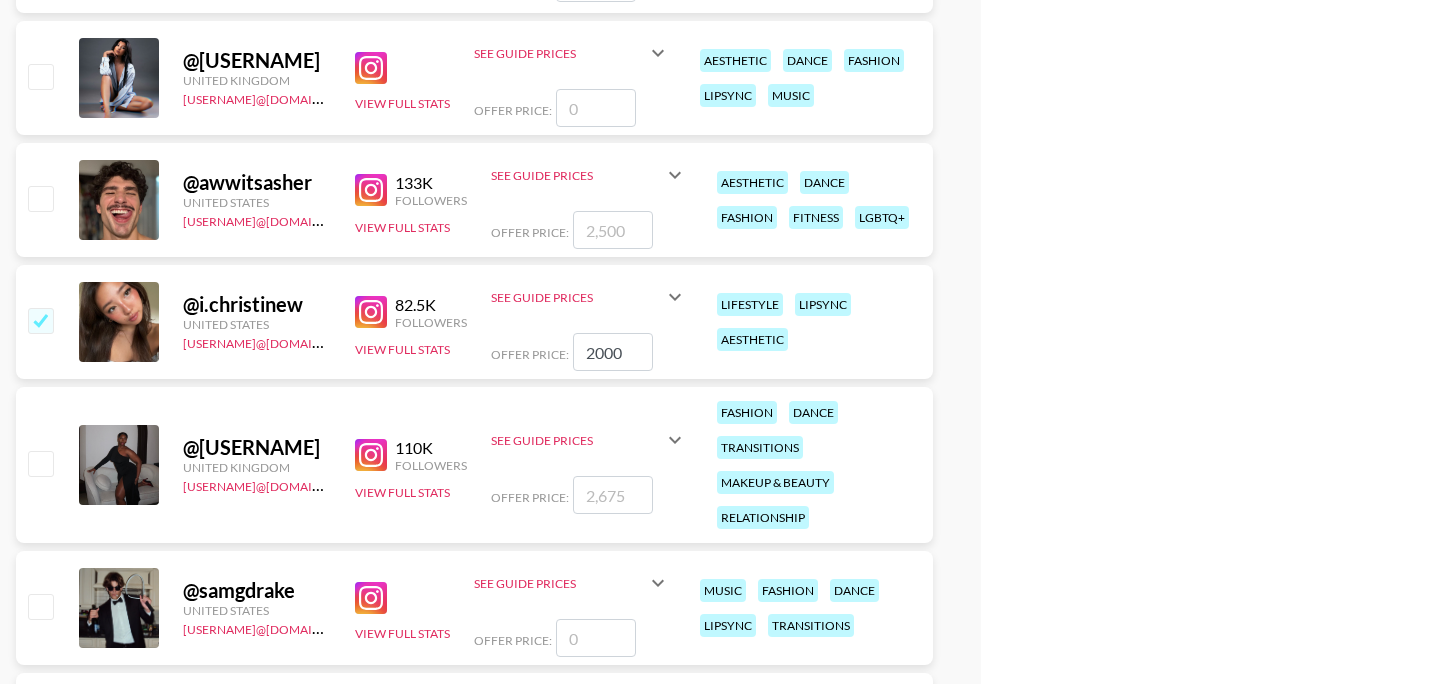 scroll, scrollTop: 1320, scrollLeft: 0, axis: vertical 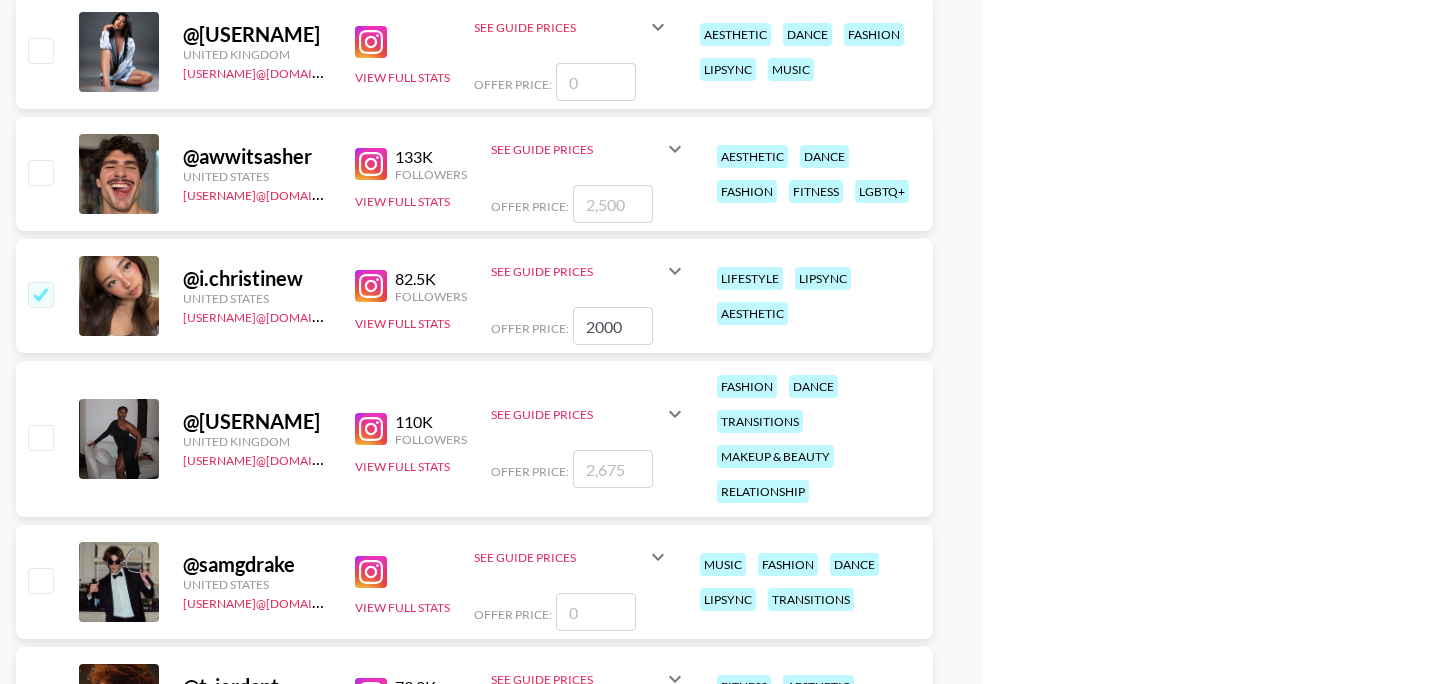click at bounding box center (40, 437) 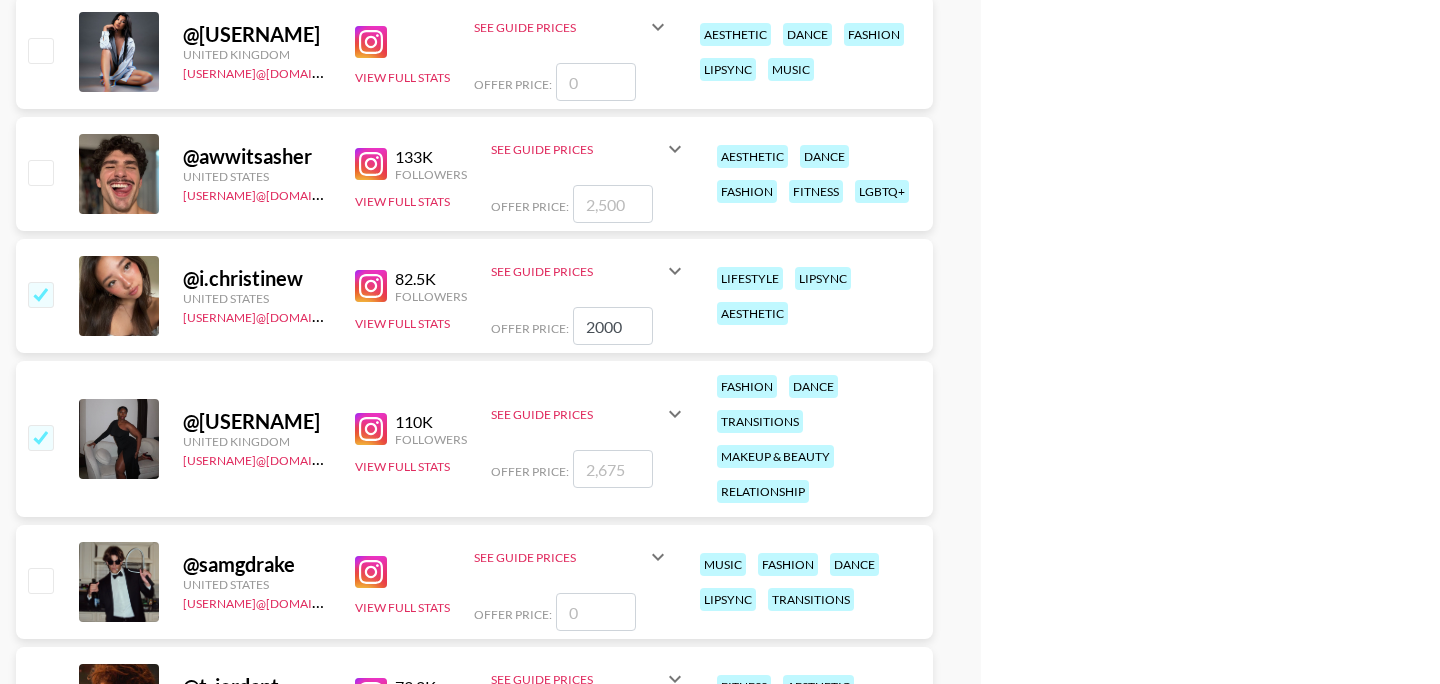 checkbox on "true" 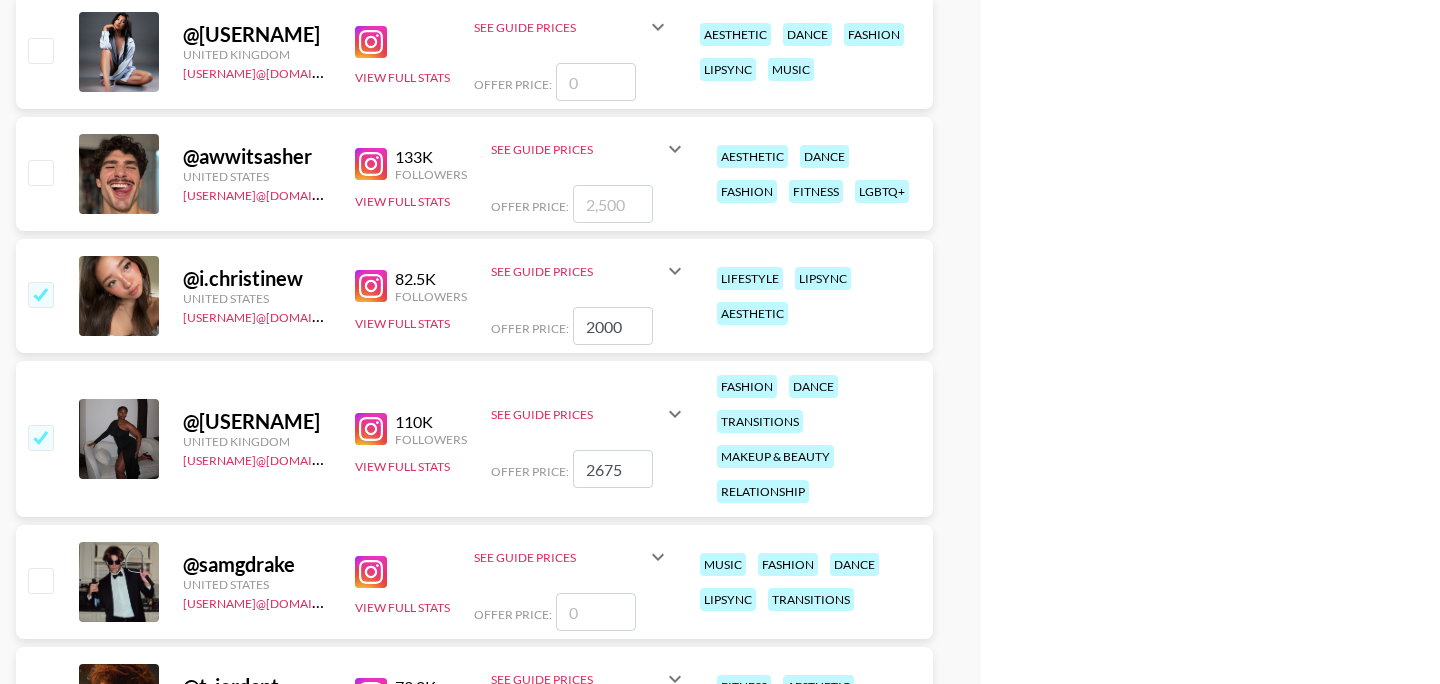 click on "2675" at bounding box center (613, 469) 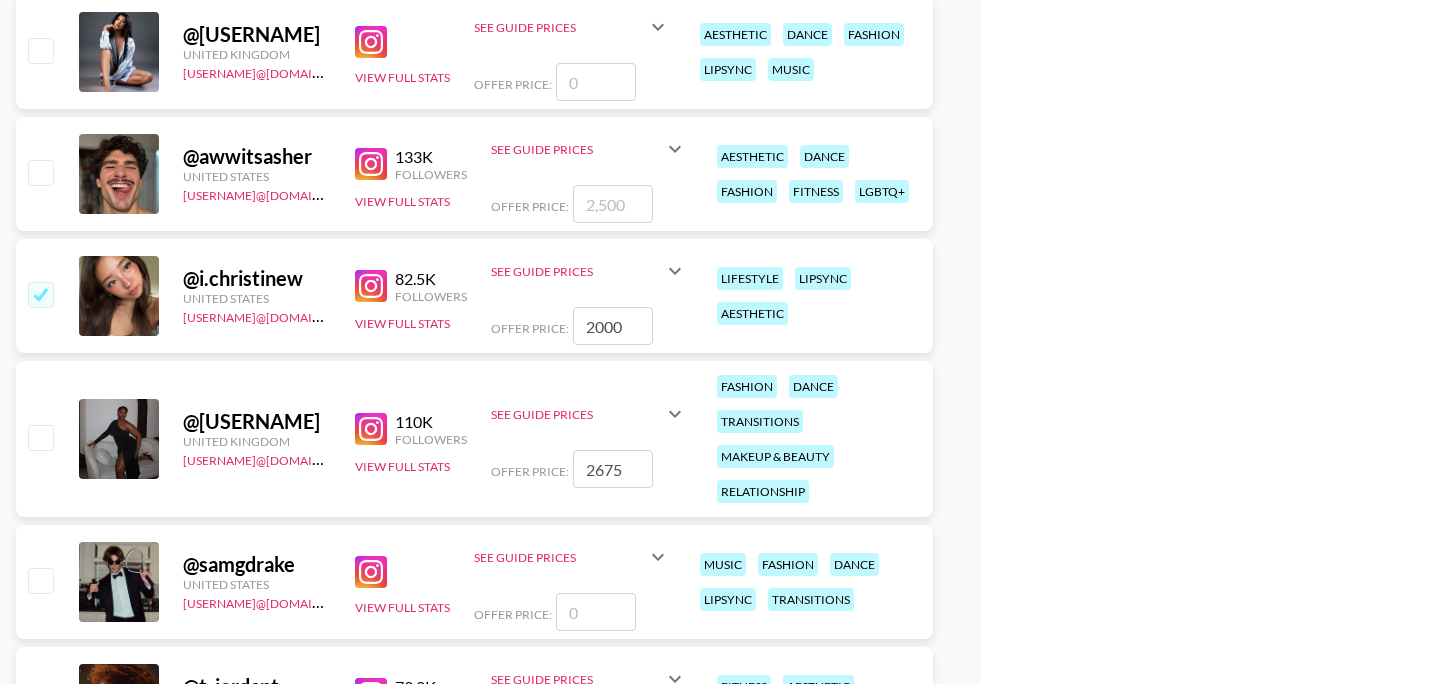 checkbox on "false" 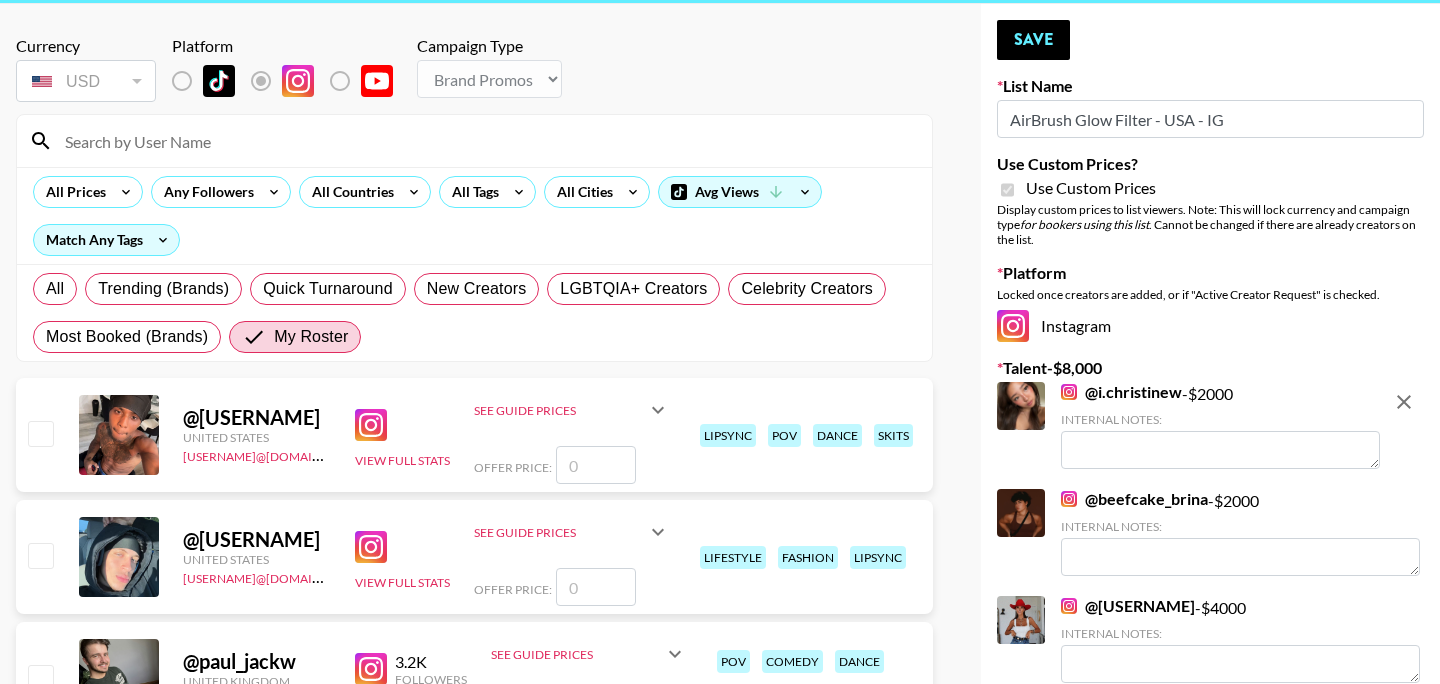 scroll, scrollTop: 0, scrollLeft: 0, axis: both 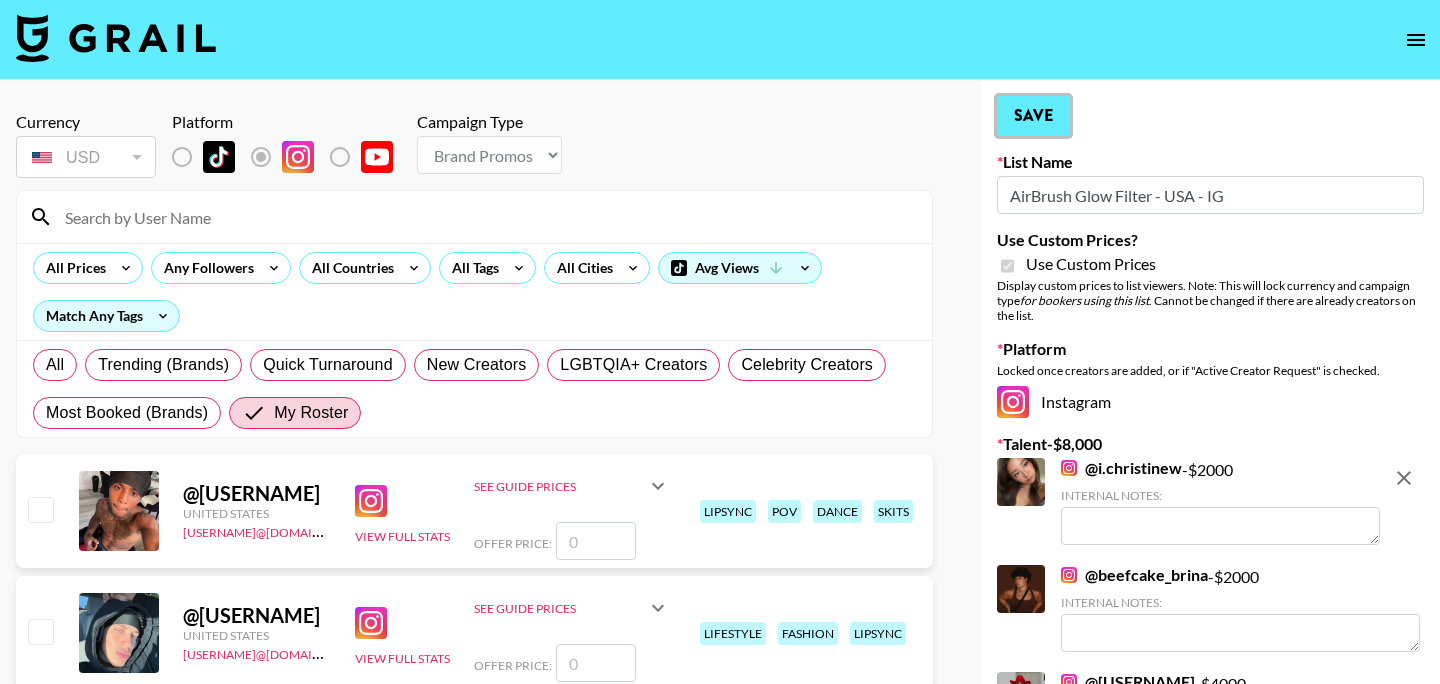 click on "Save" at bounding box center (1033, 116) 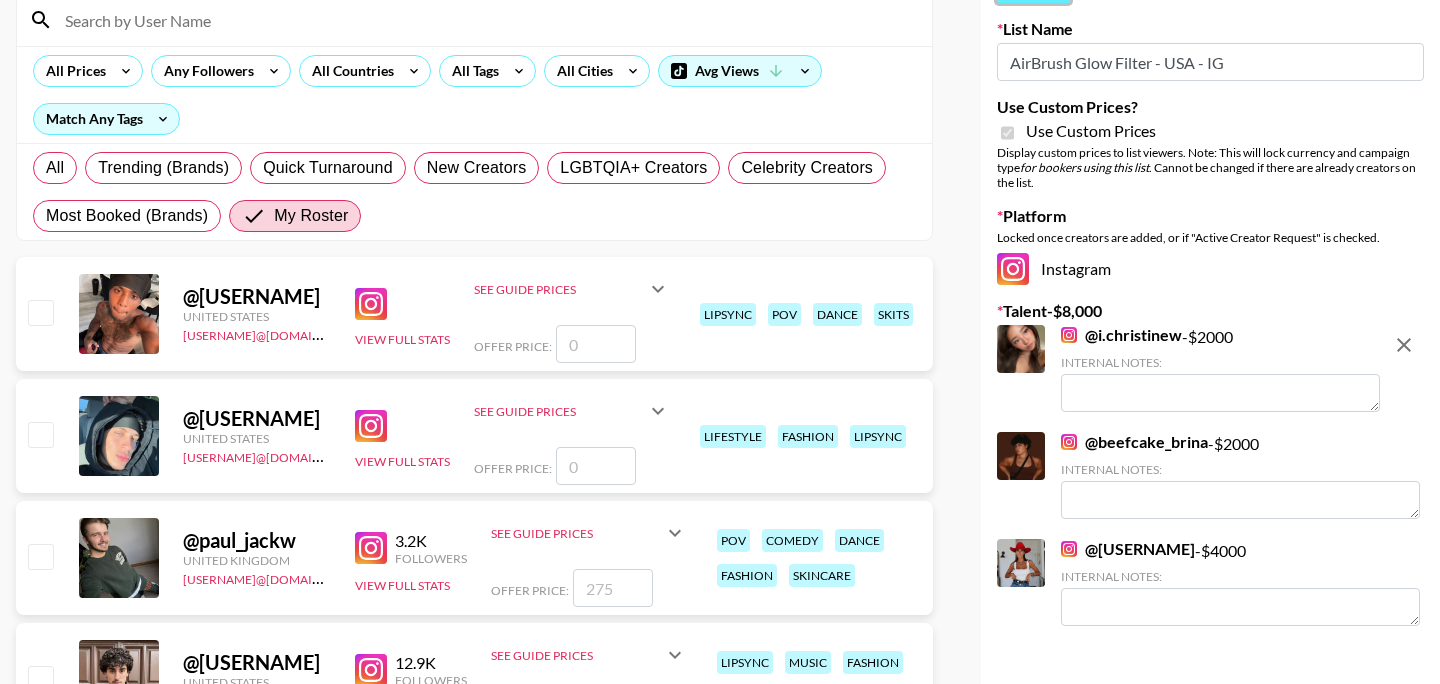 scroll, scrollTop: 230, scrollLeft: 0, axis: vertical 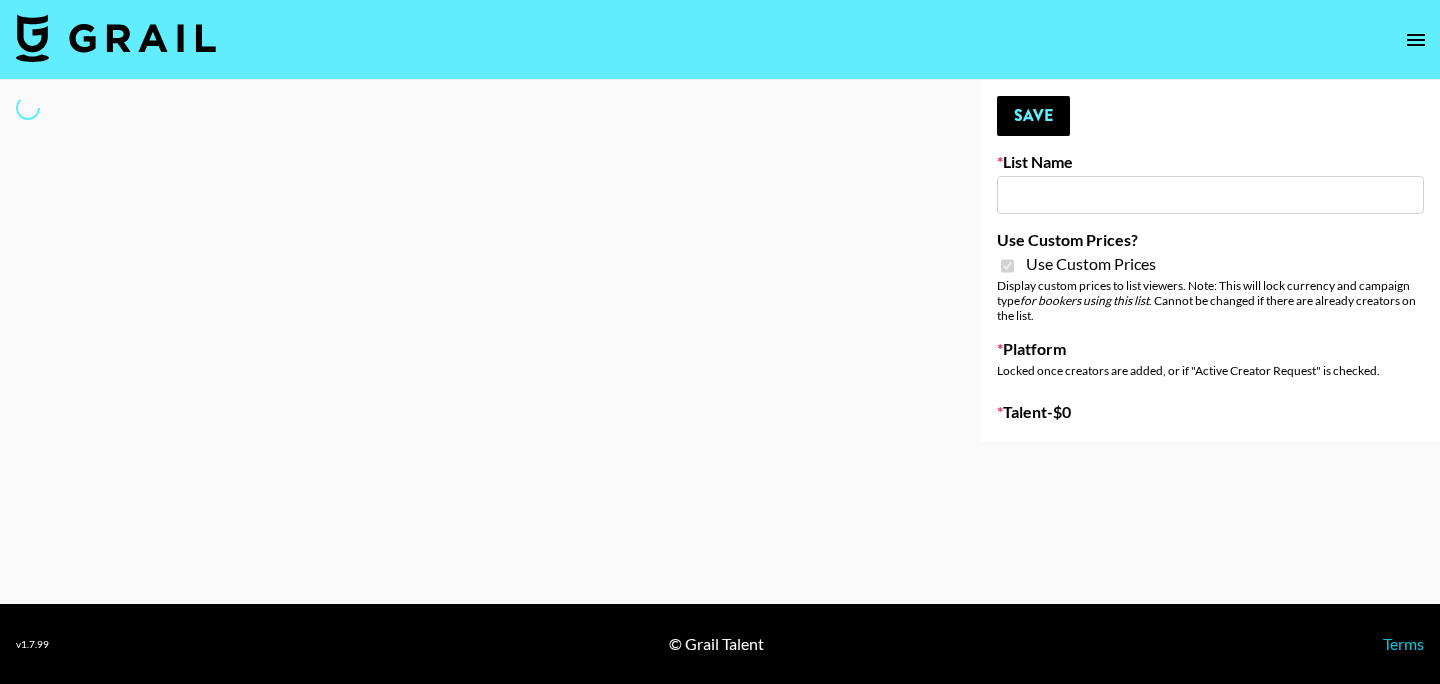 type on "Airbrush Glow Filter - USA TikTok" 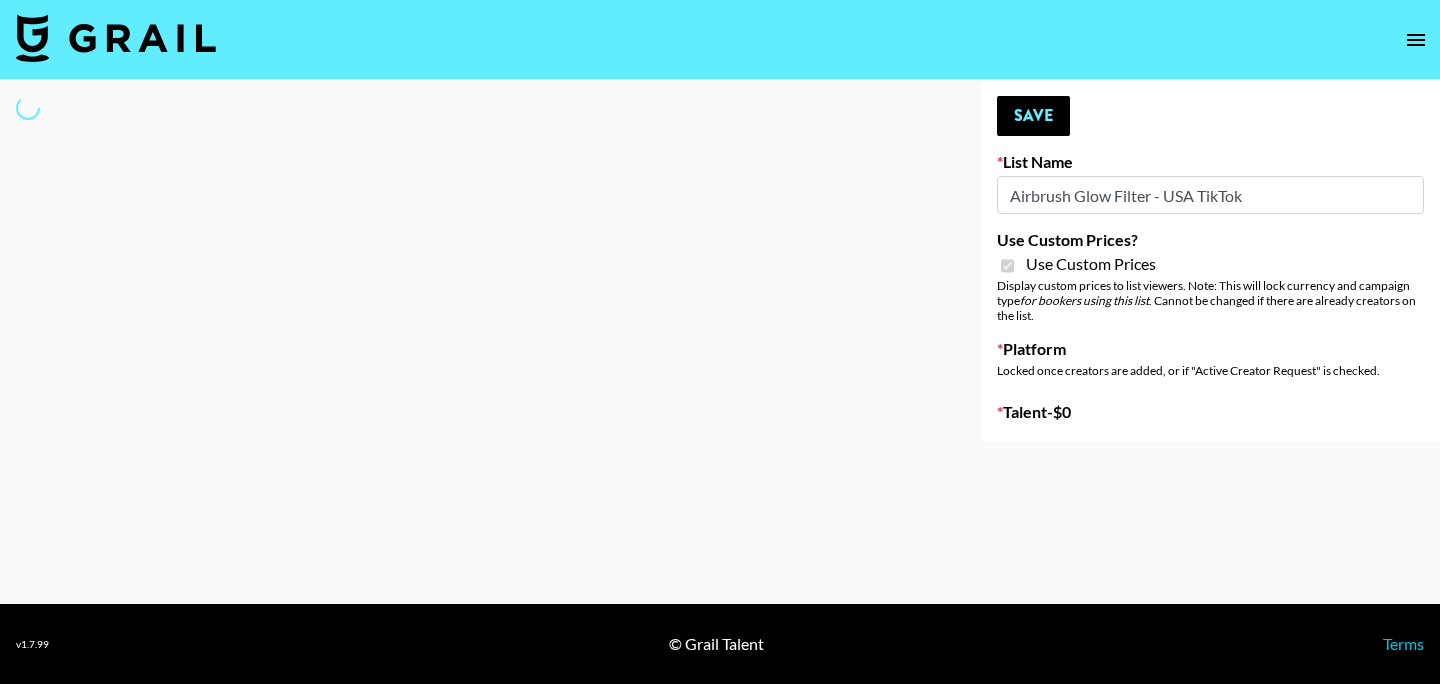 select on "Brand" 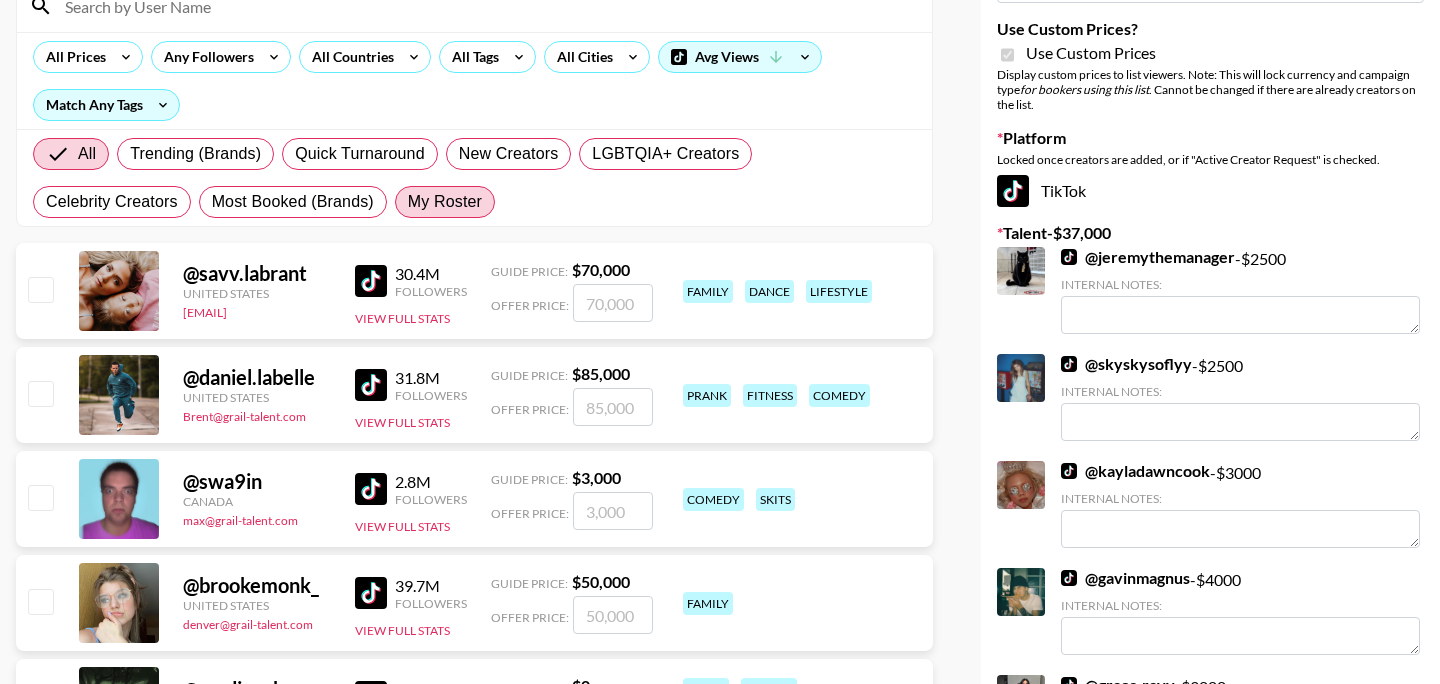 scroll, scrollTop: 215, scrollLeft: 0, axis: vertical 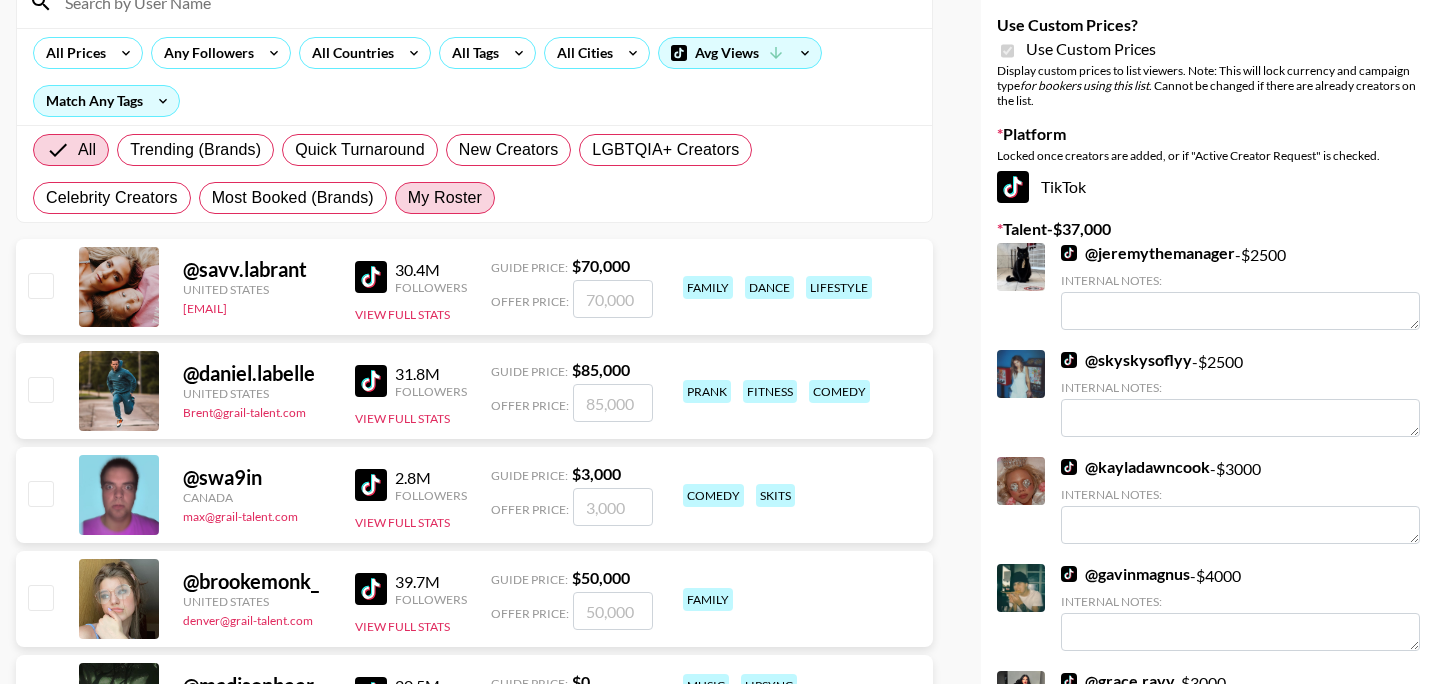 click on "My Roster" at bounding box center [445, 198] 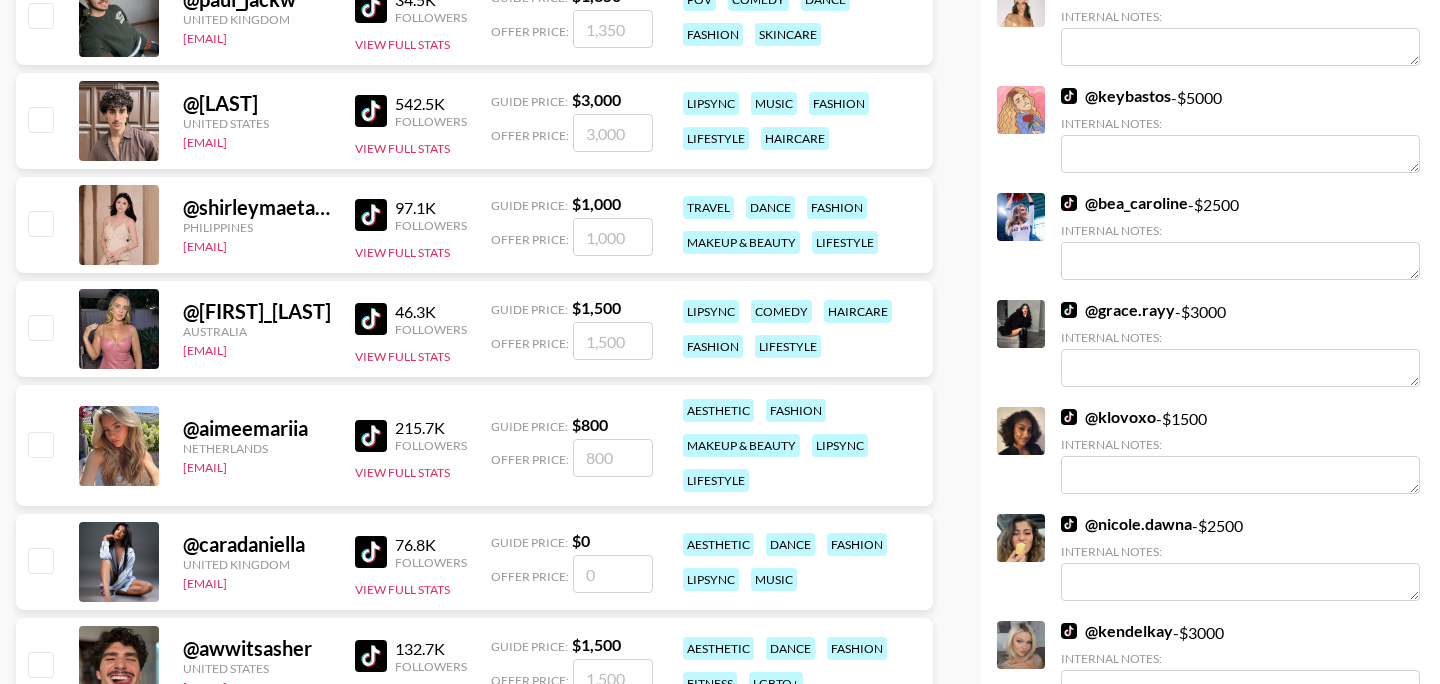 scroll, scrollTop: 700, scrollLeft: 0, axis: vertical 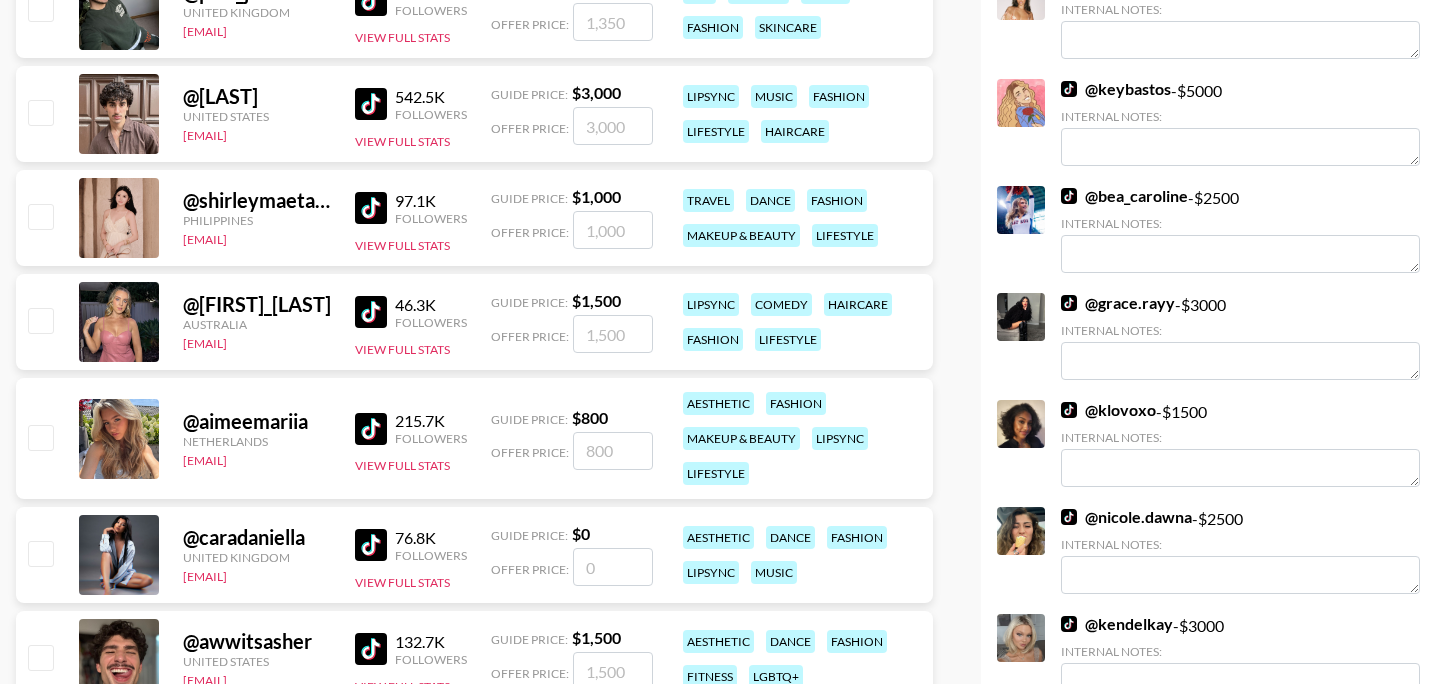 click at bounding box center [40, 437] 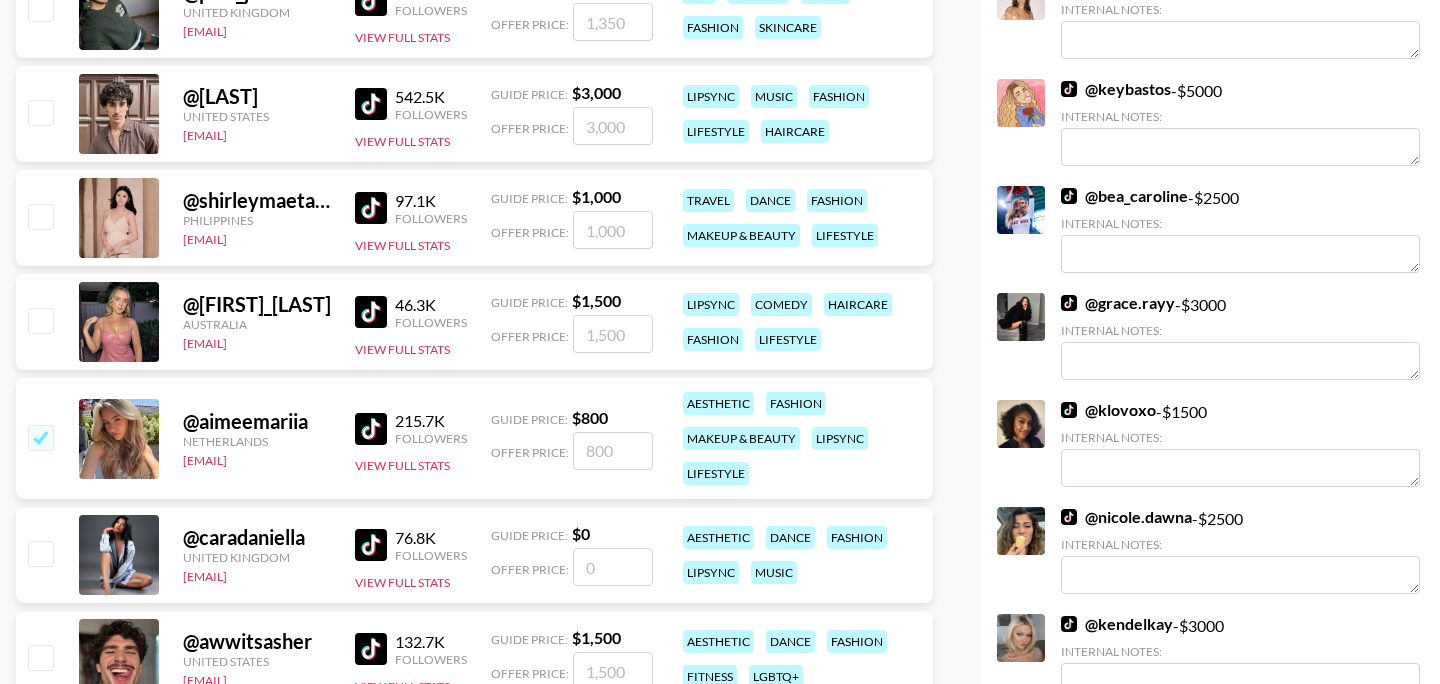 checkbox on "true" 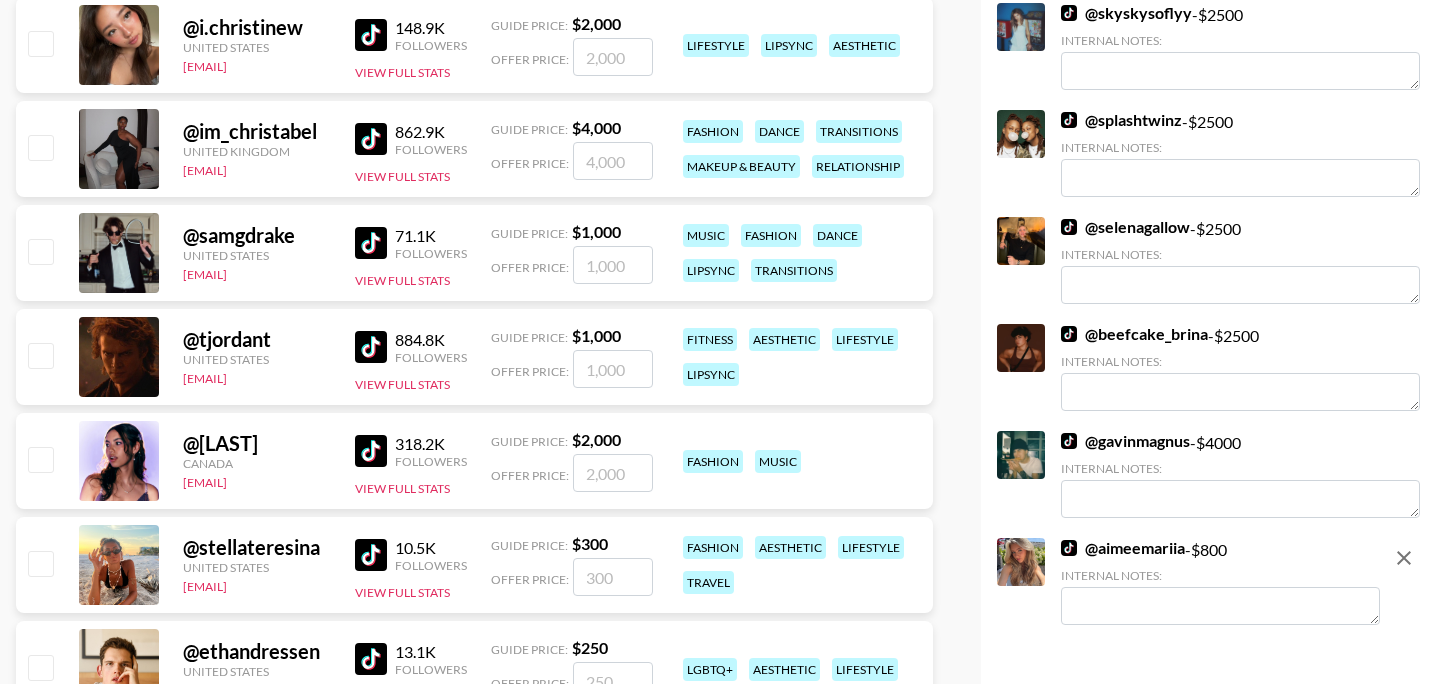 scroll, scrollTop: 1420, scrollLeft: 0, axis: vertical 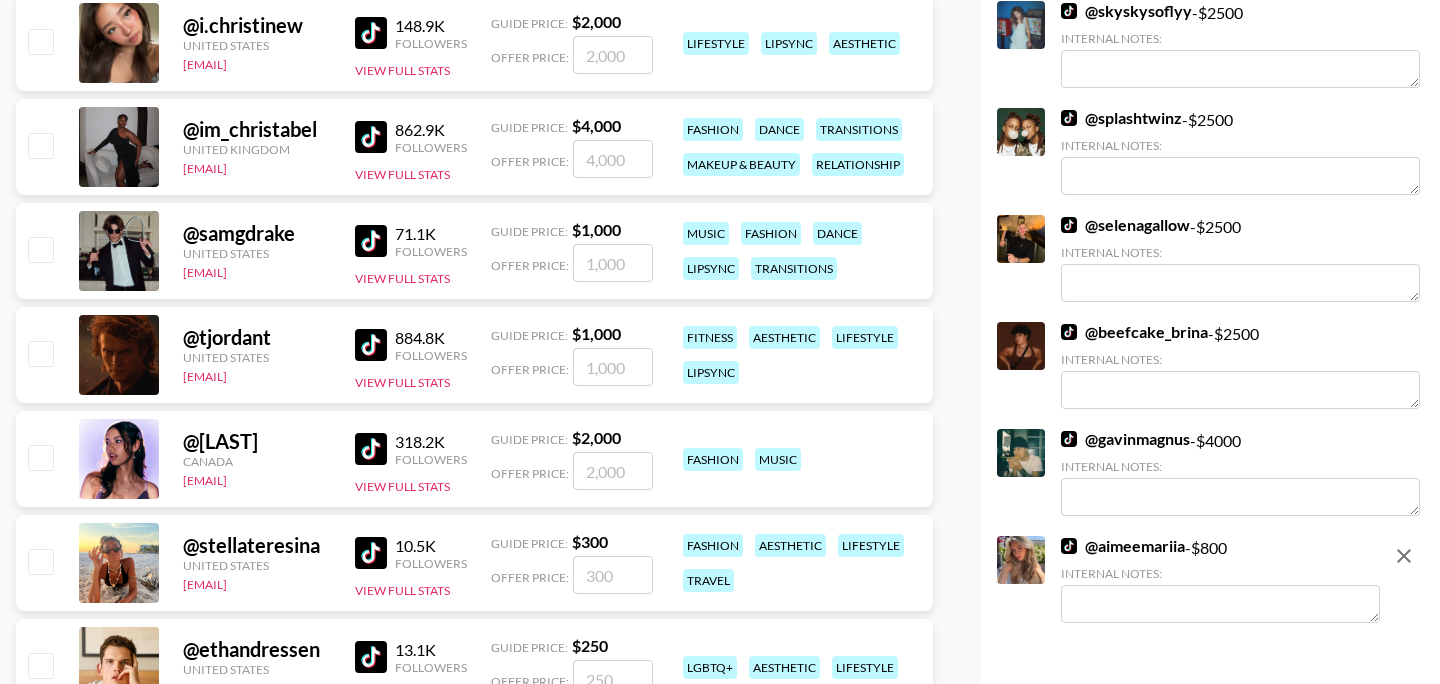 click at bounding box center [40, 561] 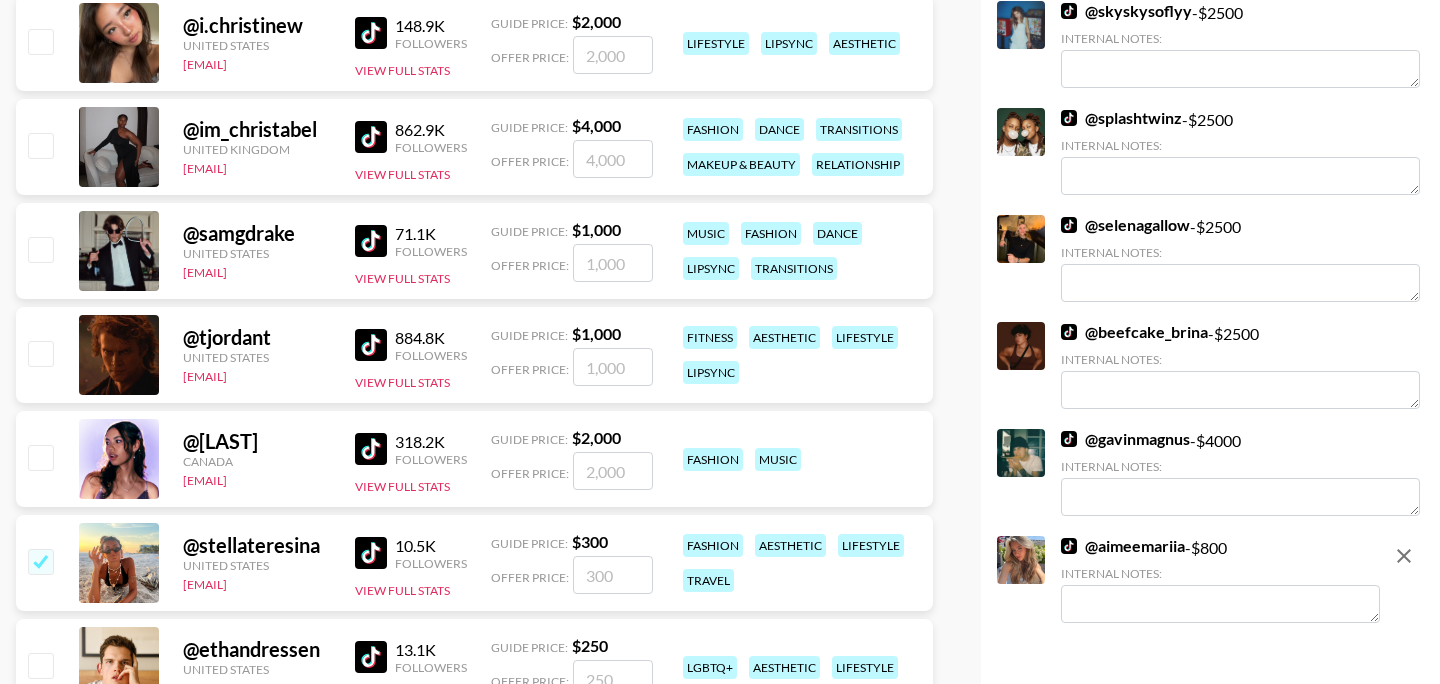 checkbox on "true" 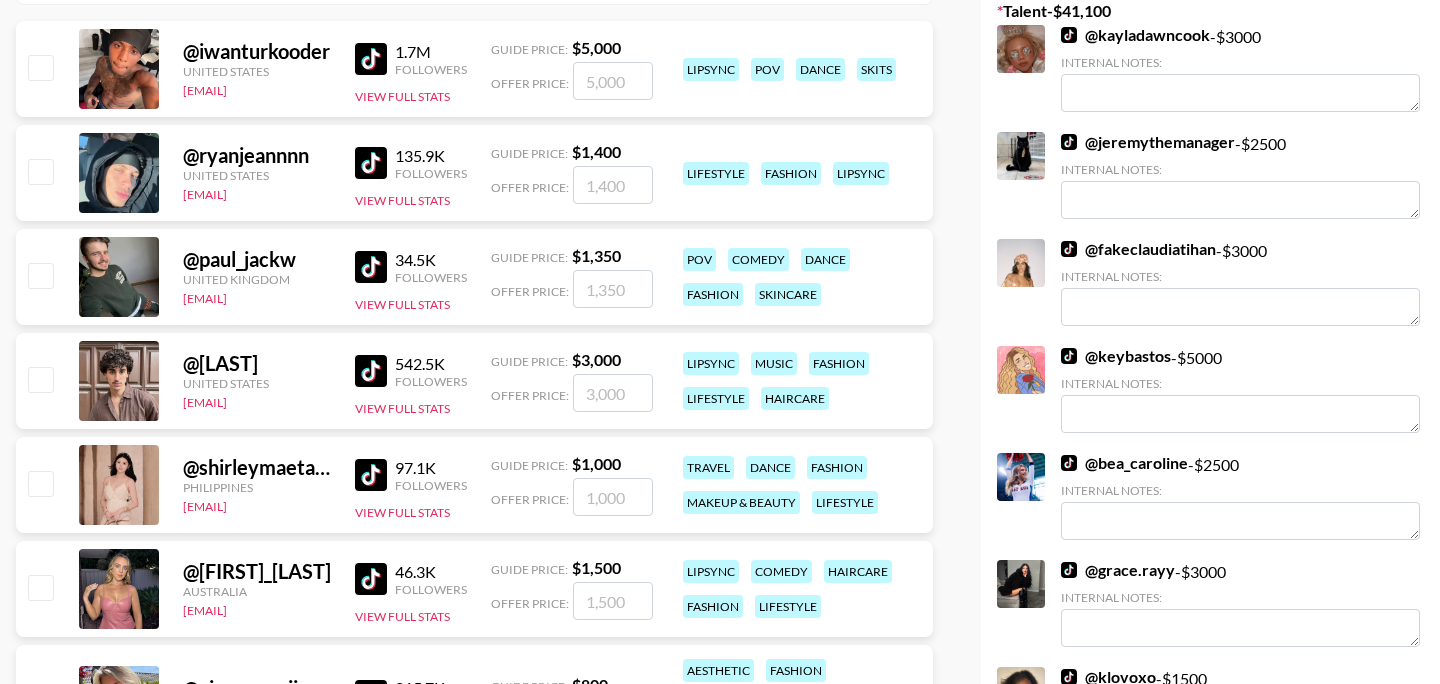 scroll, scrollTop: 0, scrollLeft: 0, axis: both 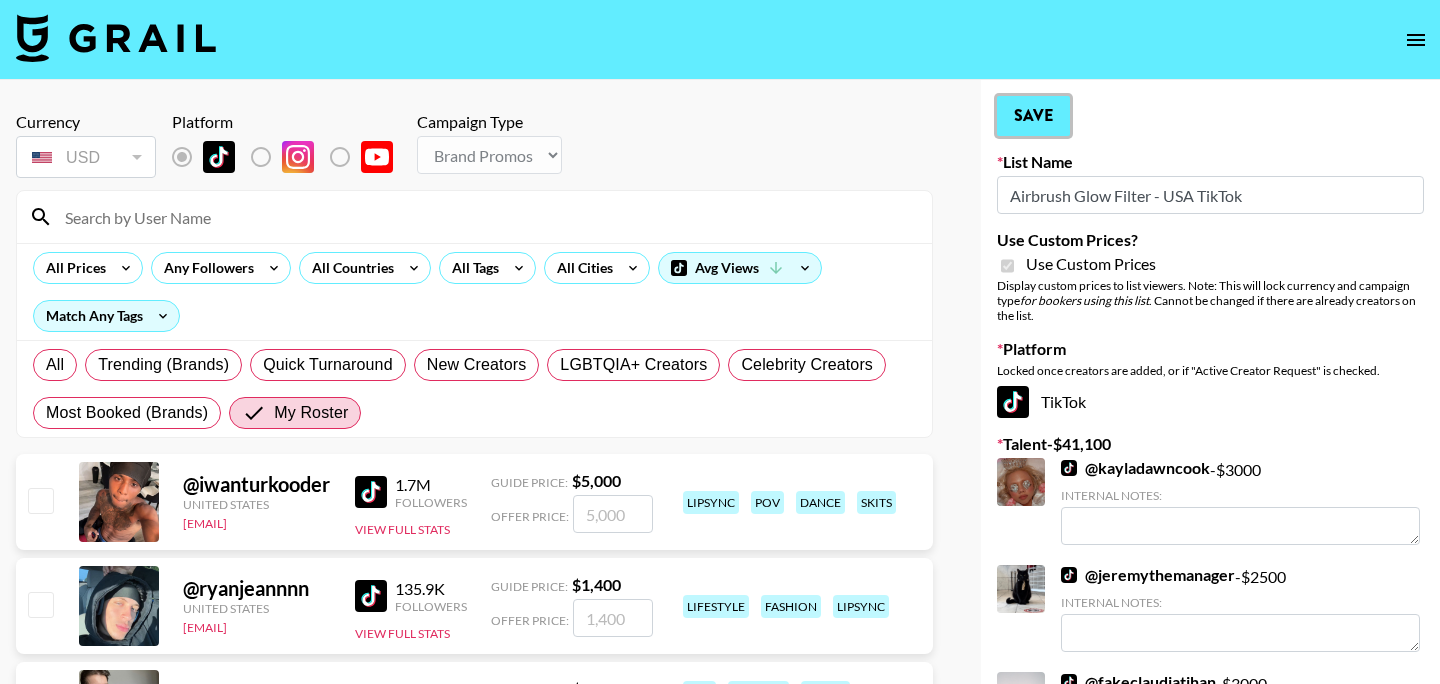 click on "Save" at bounding box center [1033, 116] 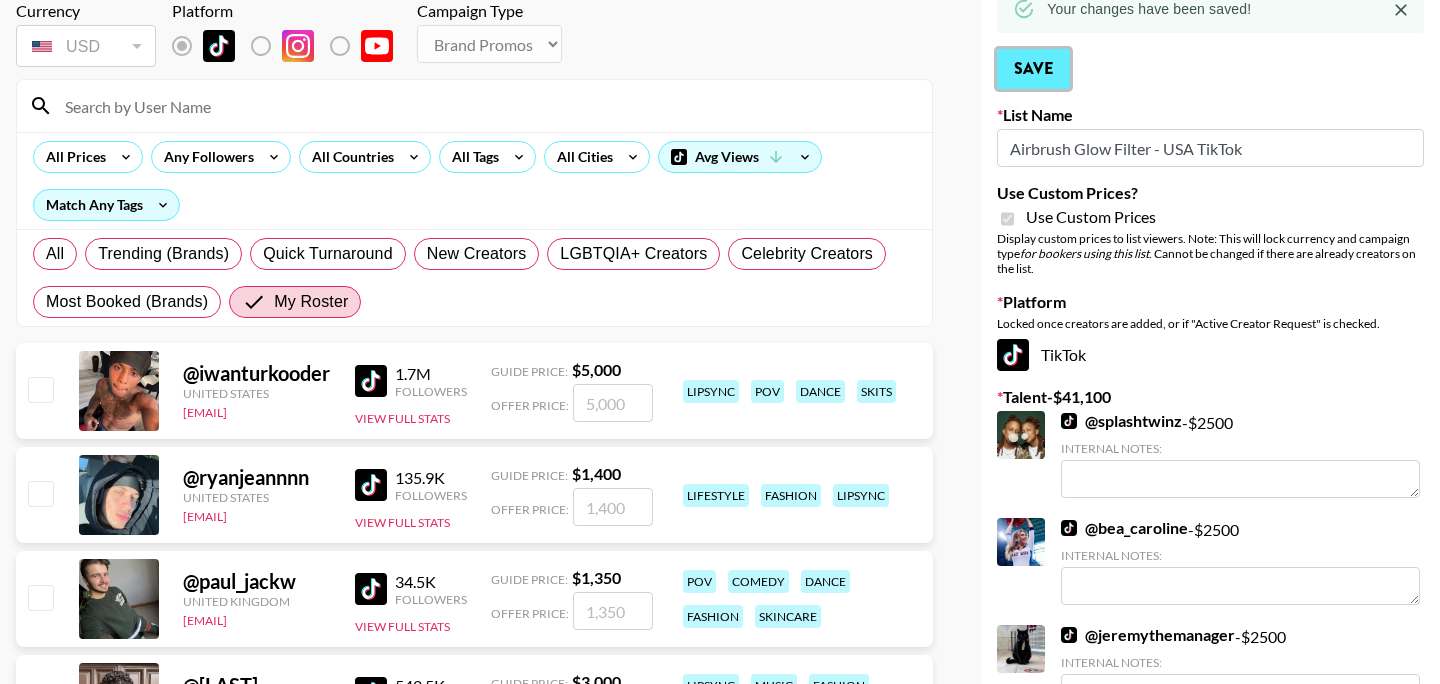 scroll, scrollTop: 0, scrollLeft: 0, axis: both 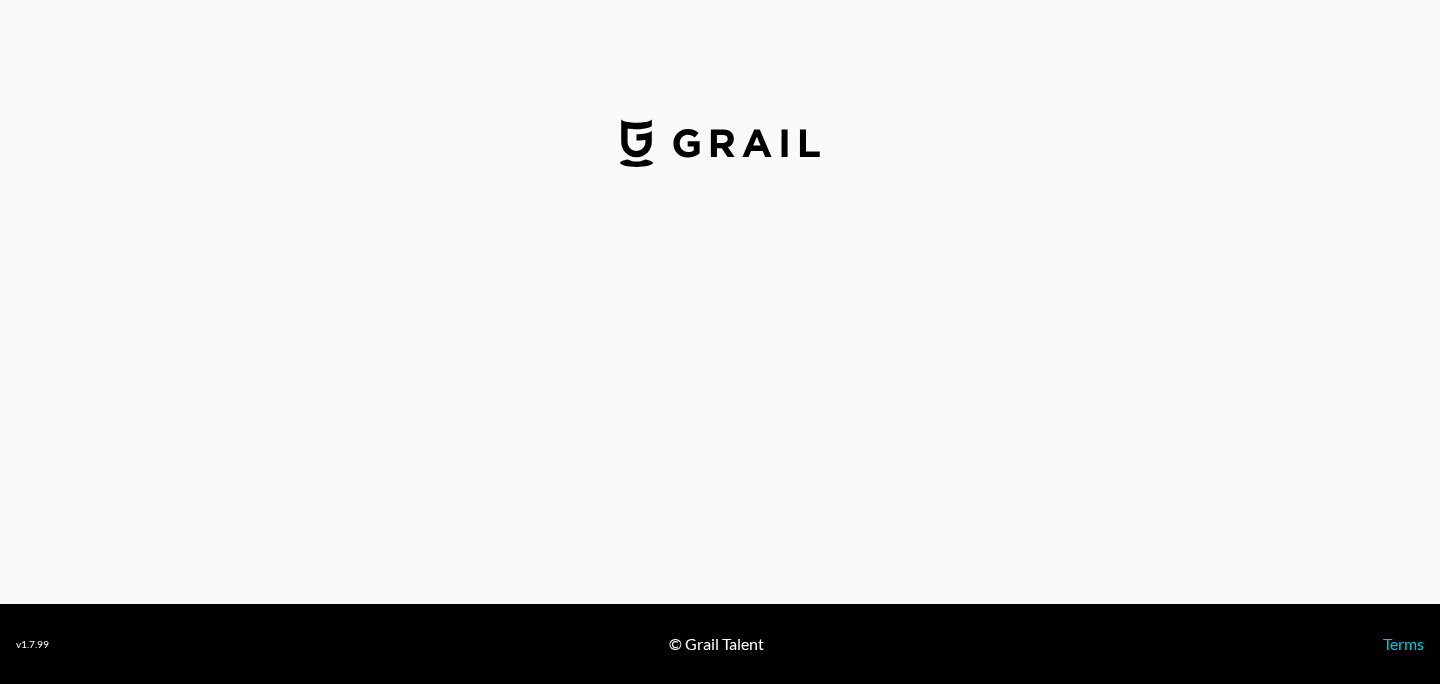 select on "USD" 